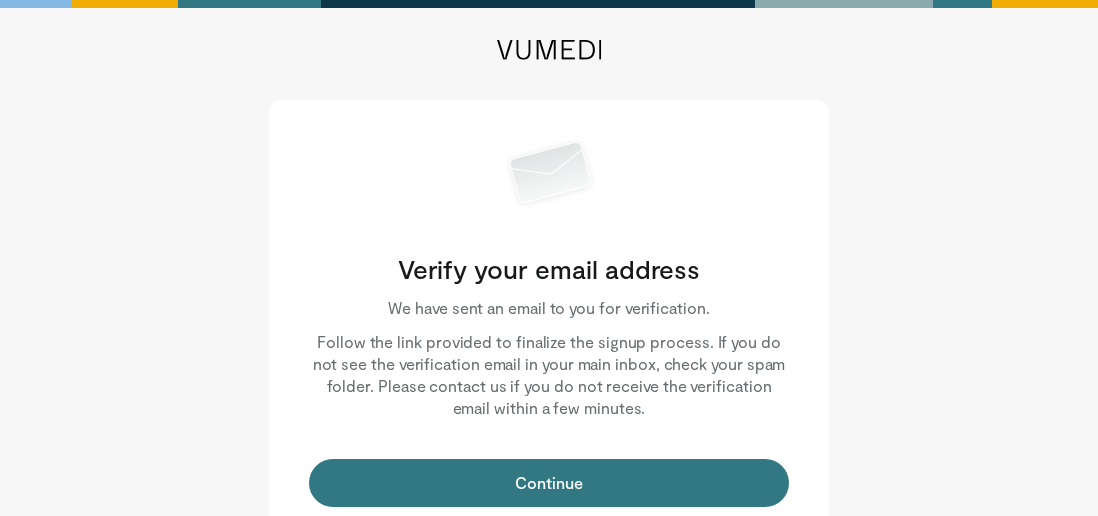scroll, scrollTop: 0, scrollLeft: 0, axis: both 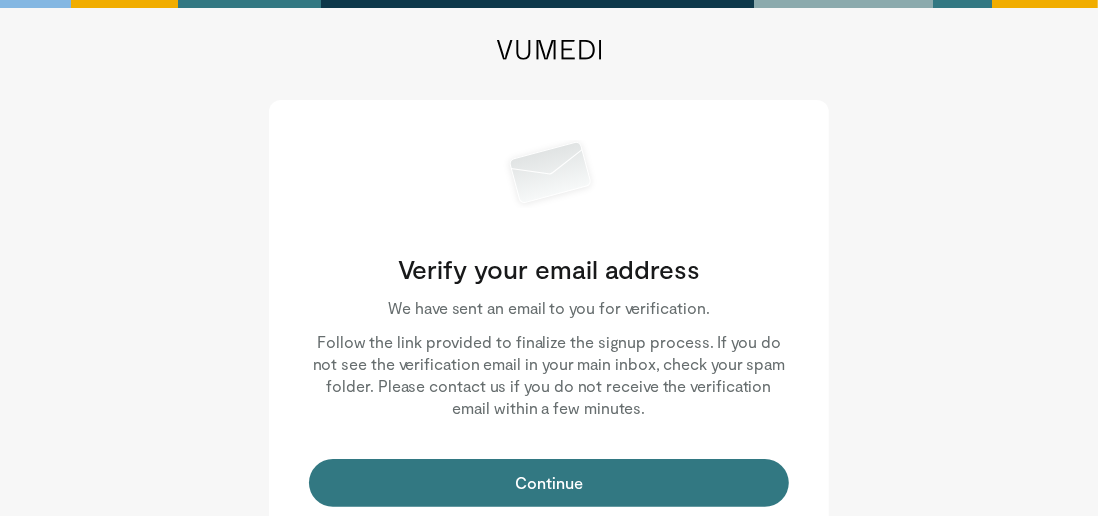 click on "Verify your email address
We have sent an email to you for verification.
Follow the link provided to finalize the signup process. If you do not see the verification email in your main inbox, check your spam folder. Please contact us if you do not receive the verification email within a few minutes.
Continue" at bounding box center (549, 323) 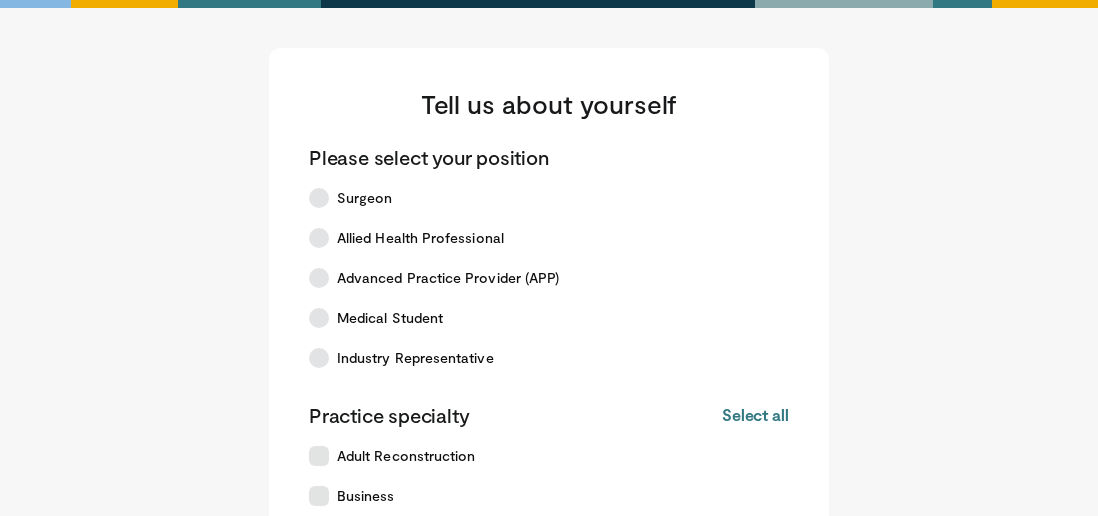 scroll, scrollTop: 0, scrollLeft: 0, axis: both 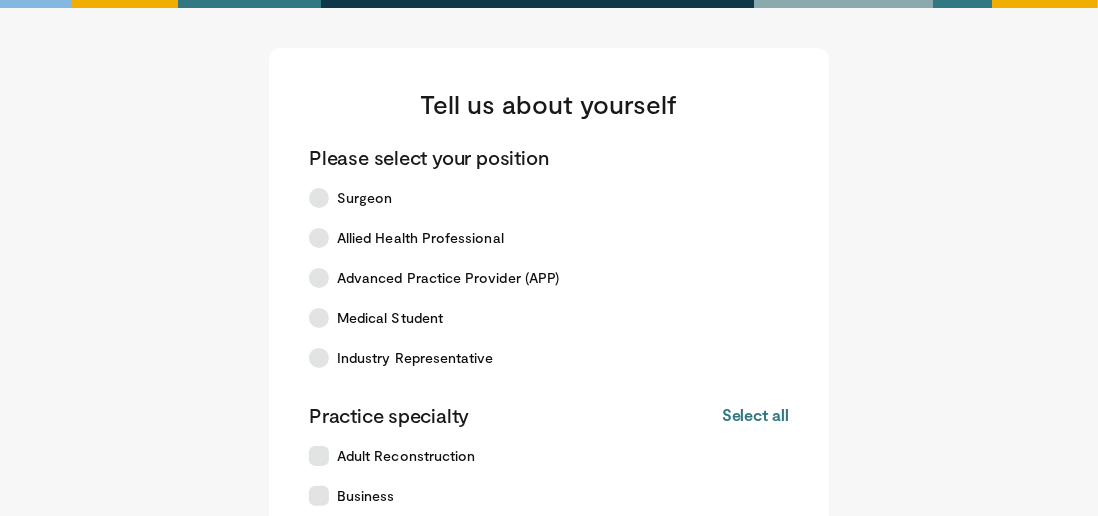 click on "Medical Student" at bounding box center (390, 318) 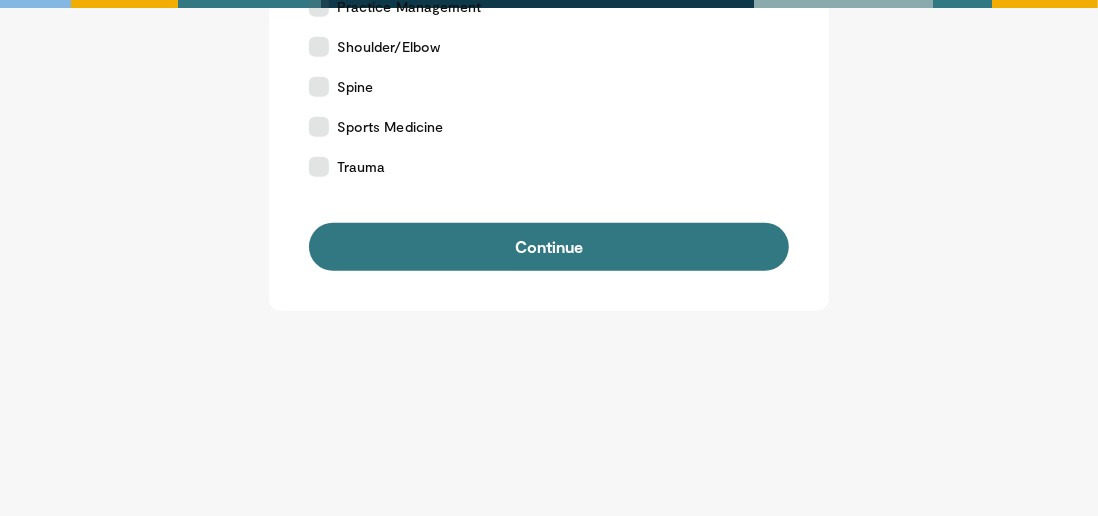 click on "Continue" at bounding box center (549, 247) 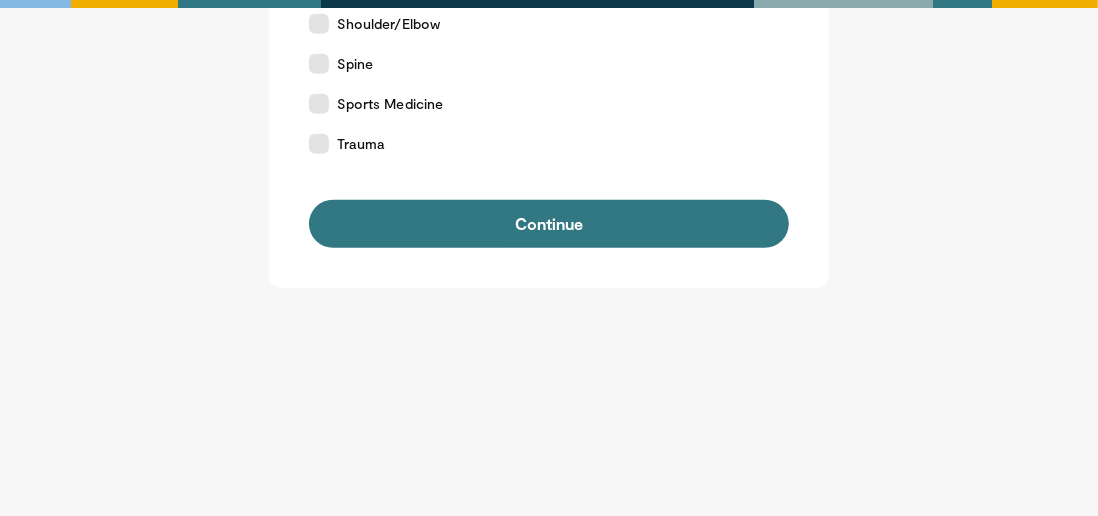 scroll, scrollTop: 816, scrollLeft: 0, axis: vertical 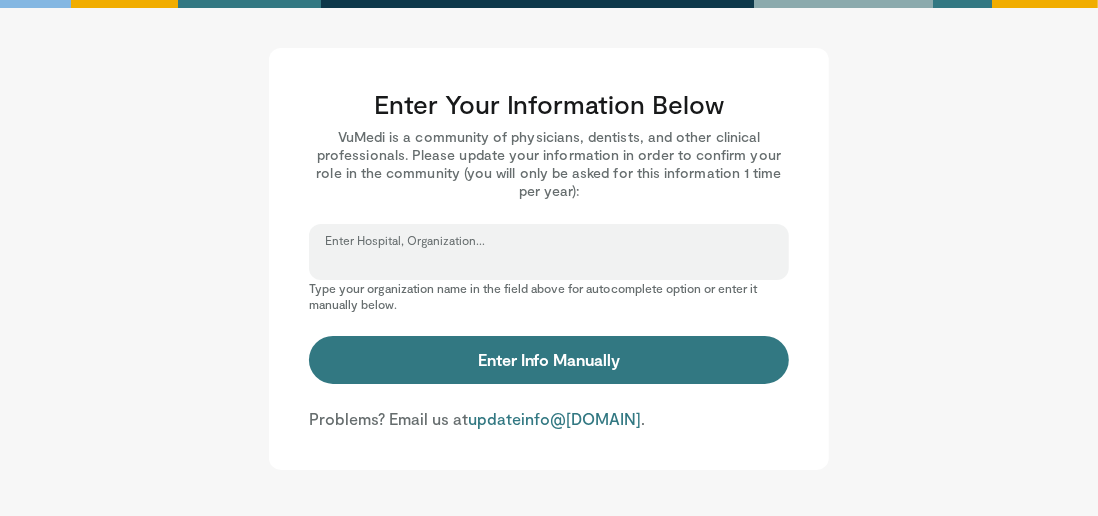 click on "Enter Hospital, Organization..." at bounding box center (549, 261) 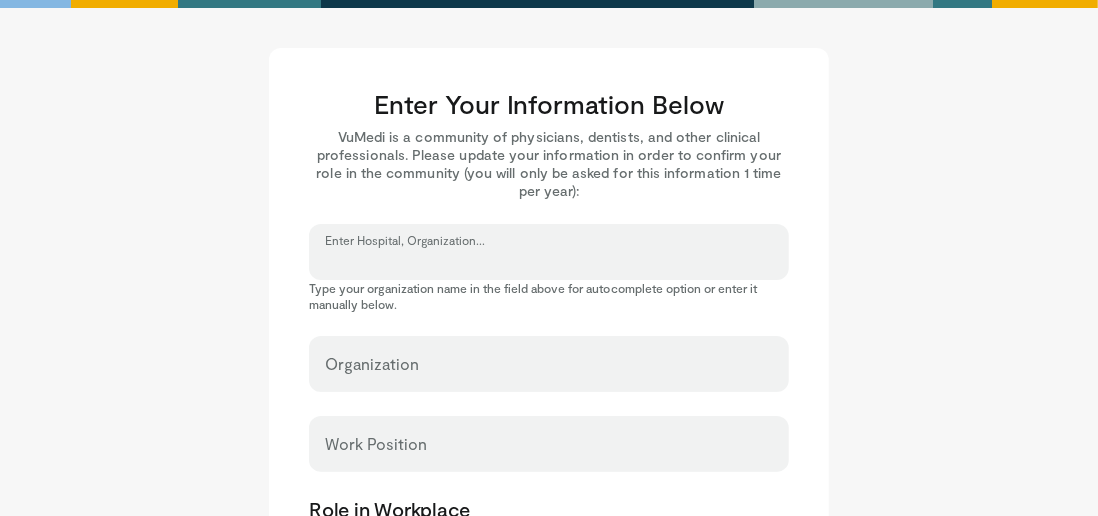 click on "Enter Hospital, Organization..." at bounding box center (549, 261) 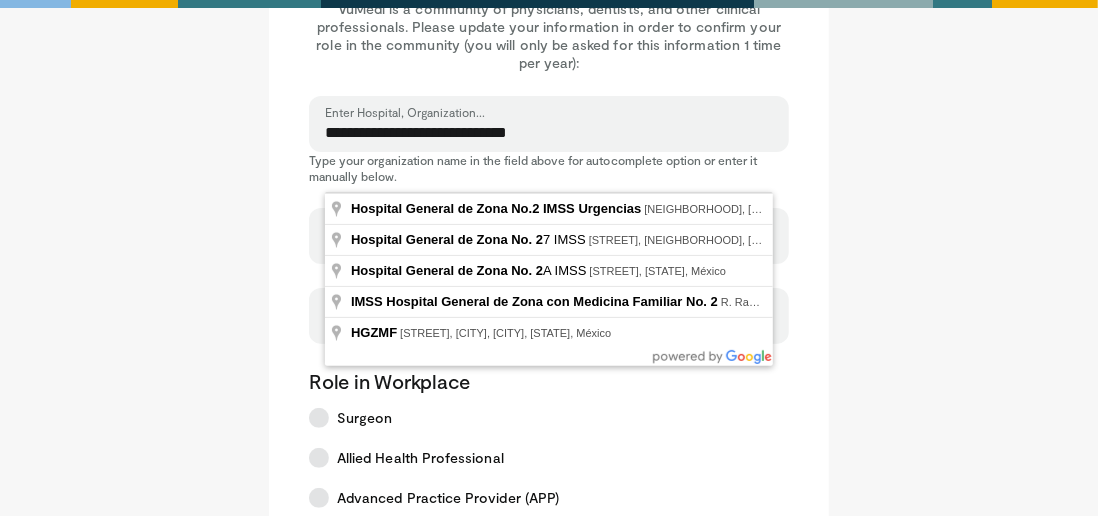 scroll, scrollTop: 131, scrollLeft: 0, axis: vertical 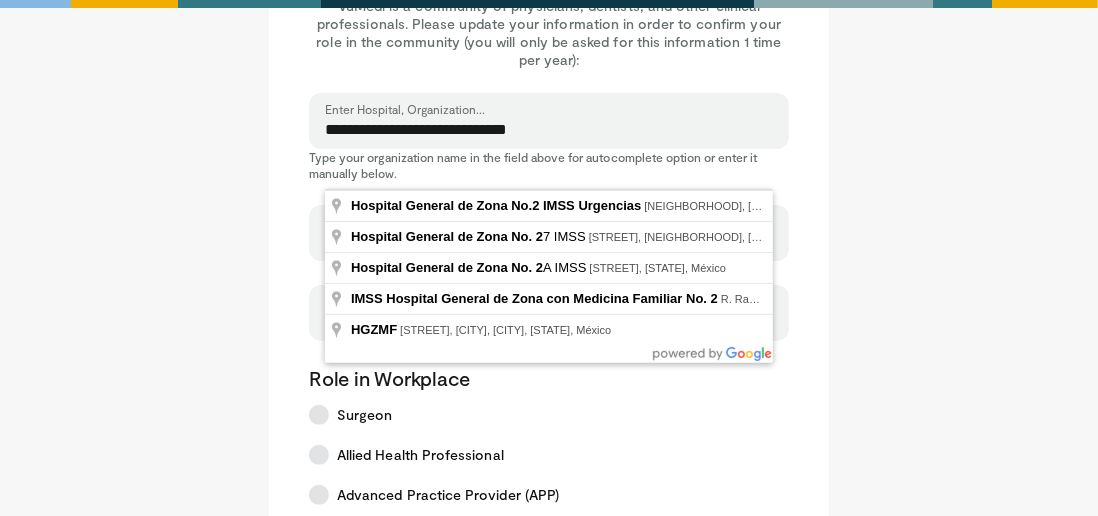 click on "**********" at bounding box center [549, 130] 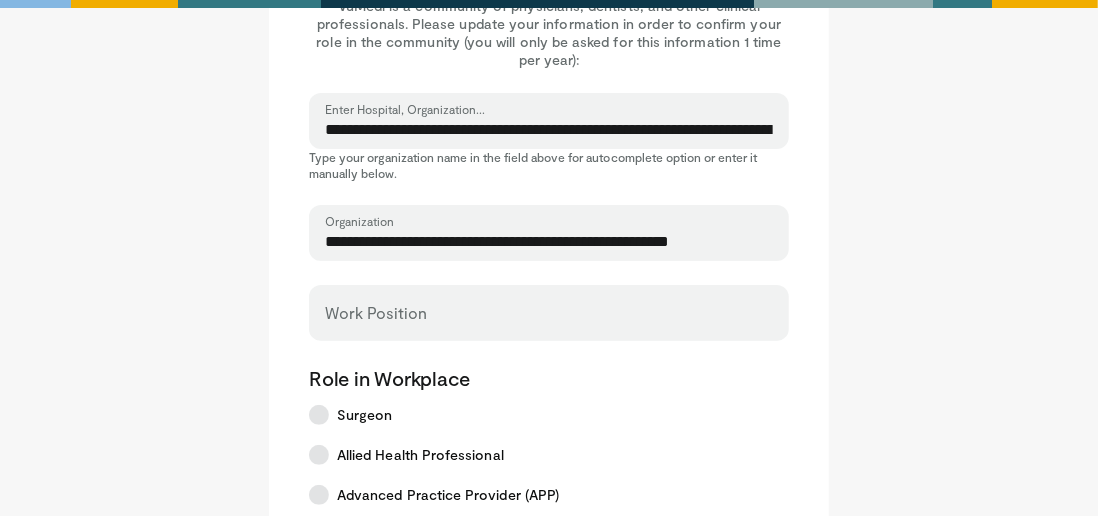 click on "**********" at bounding box center [549, 130] 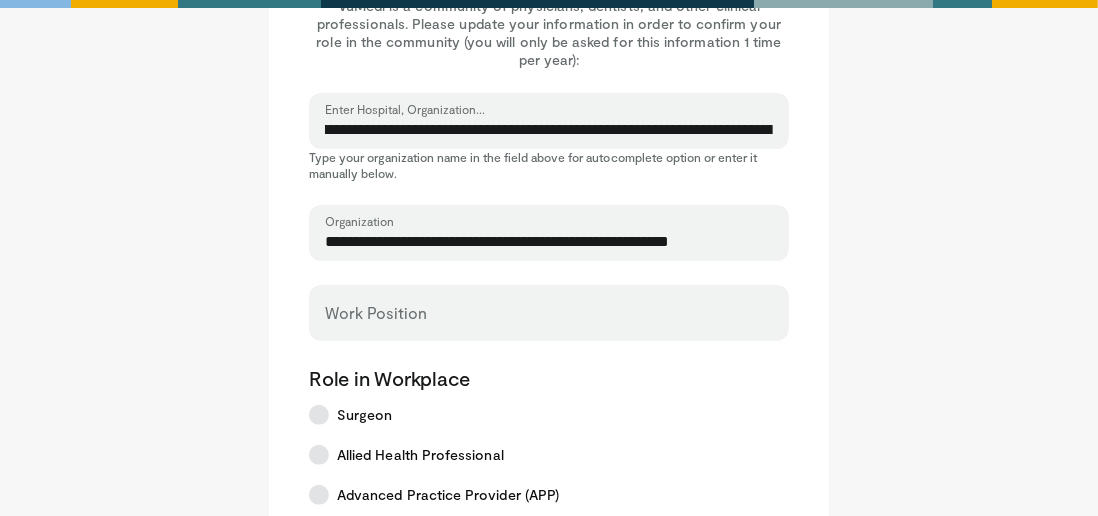 scroll, scrollTop: 0, scrollLeft: 304, axis: horizontal 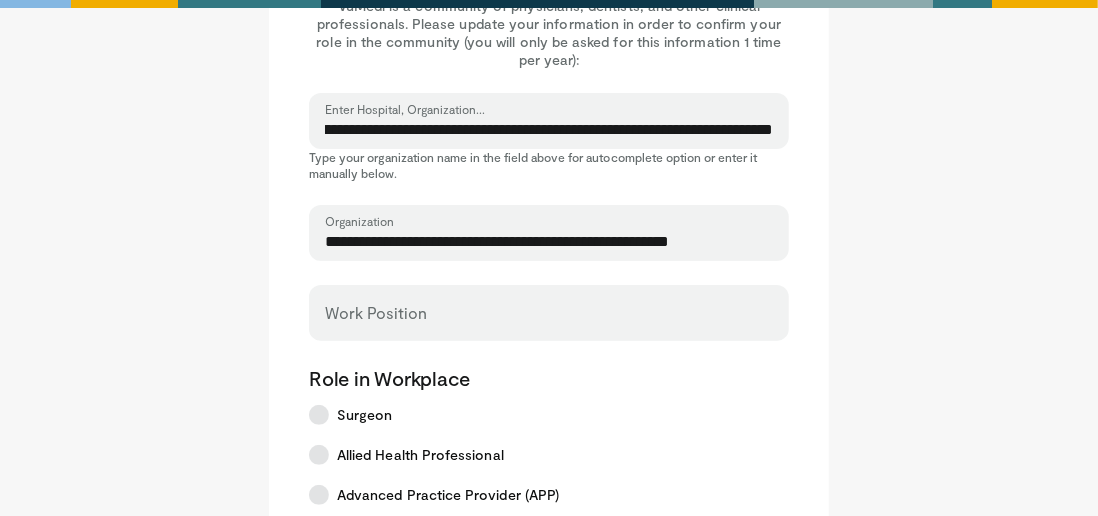click on "**********" at bounding box center [549, 130] 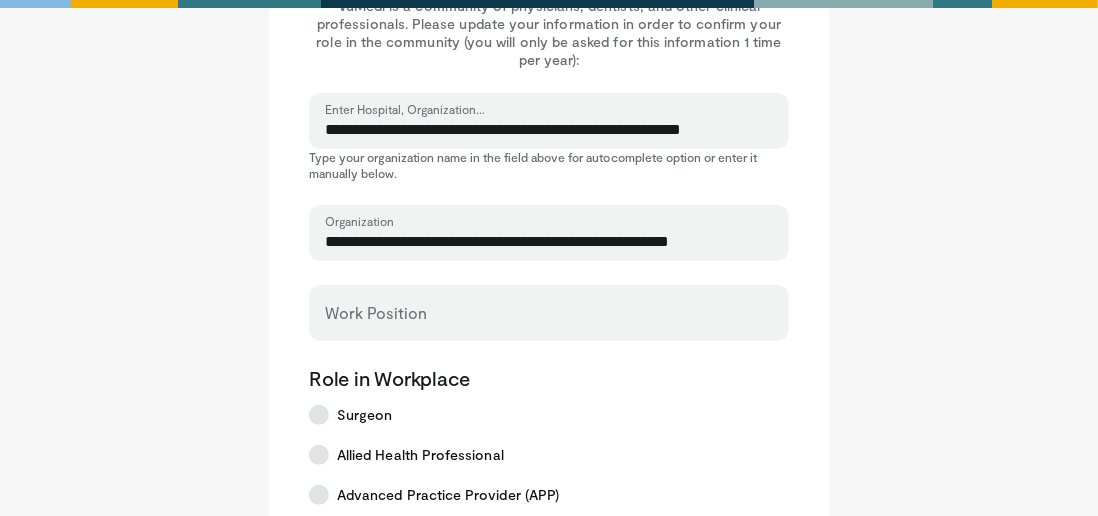 scroll, scrollTop: 0, scrollLeft: 0, axis: both 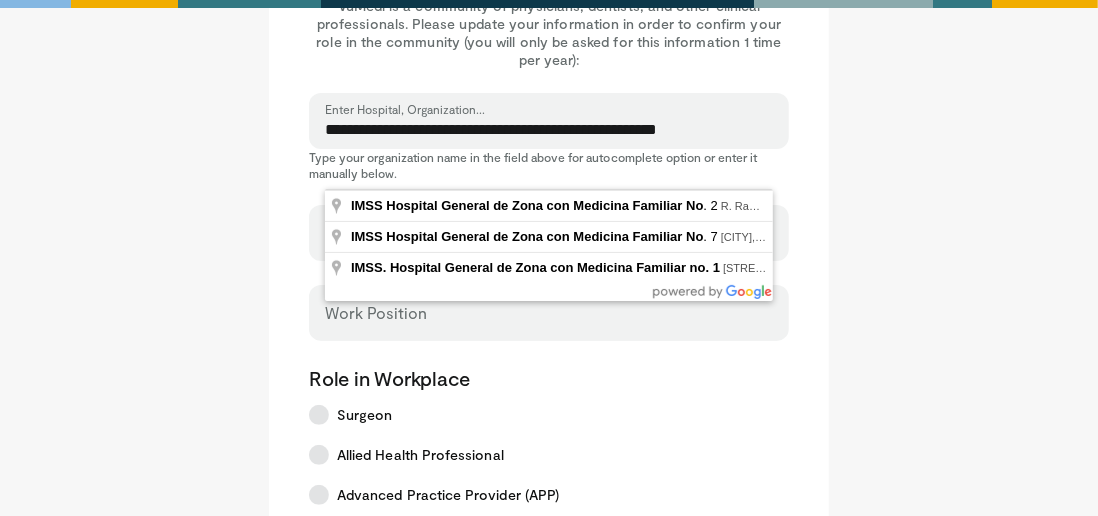 click on "**********" at bounding box center [549, 130] 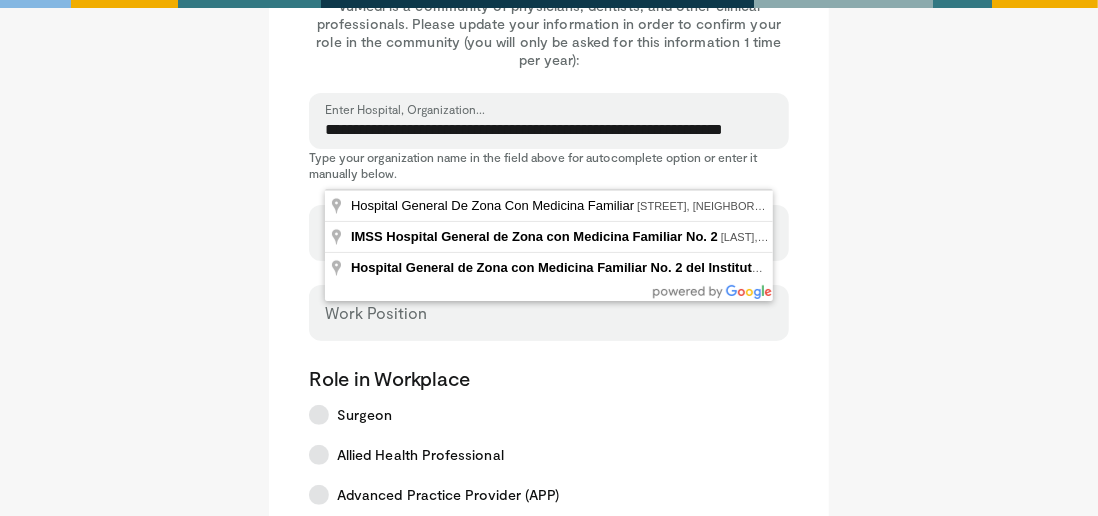scroll, scrollTop: 0, scrollLeft: 38, axis: horizontal 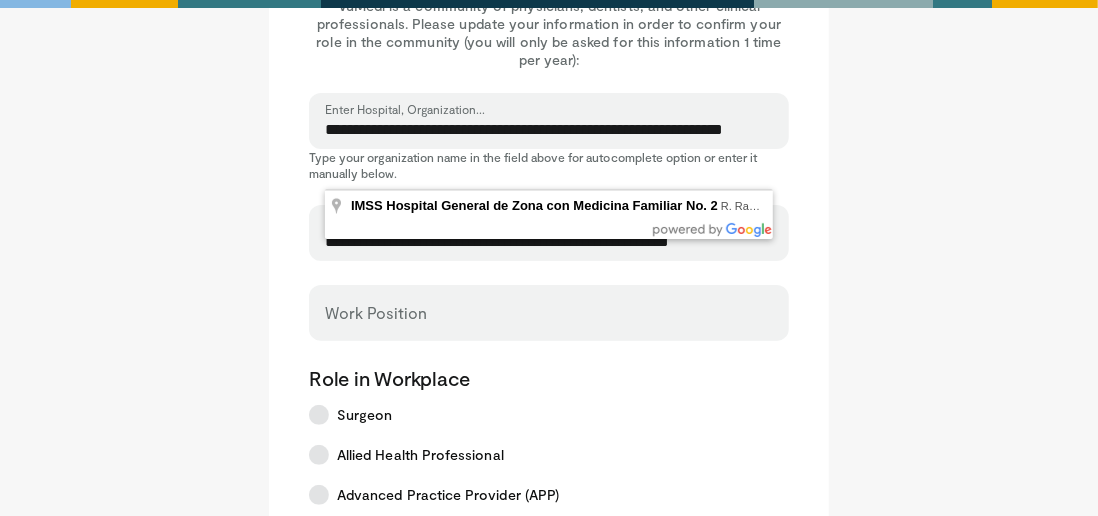type on "**********" 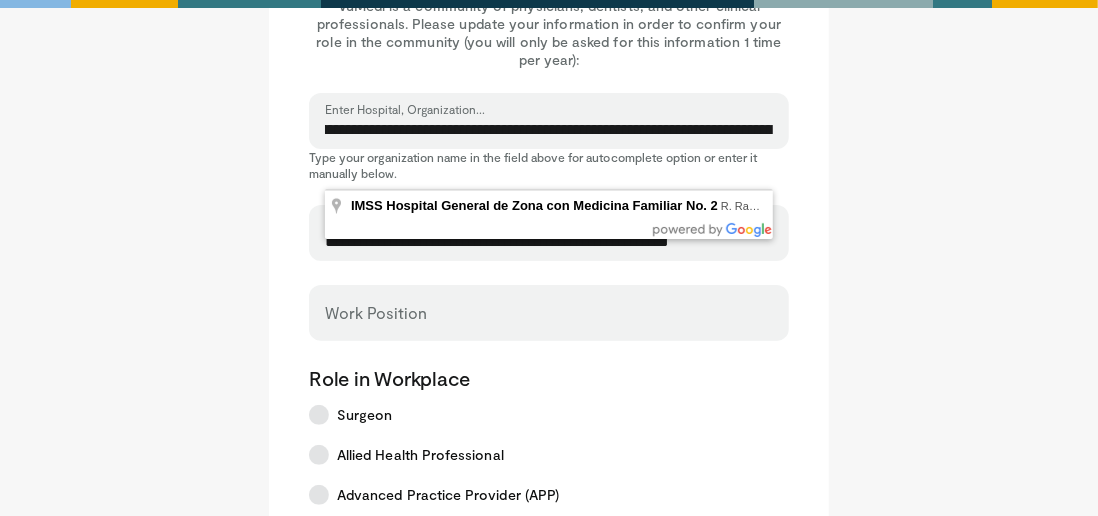 scroll, scrollTop: 0, scrollLeft: 0, axis: both 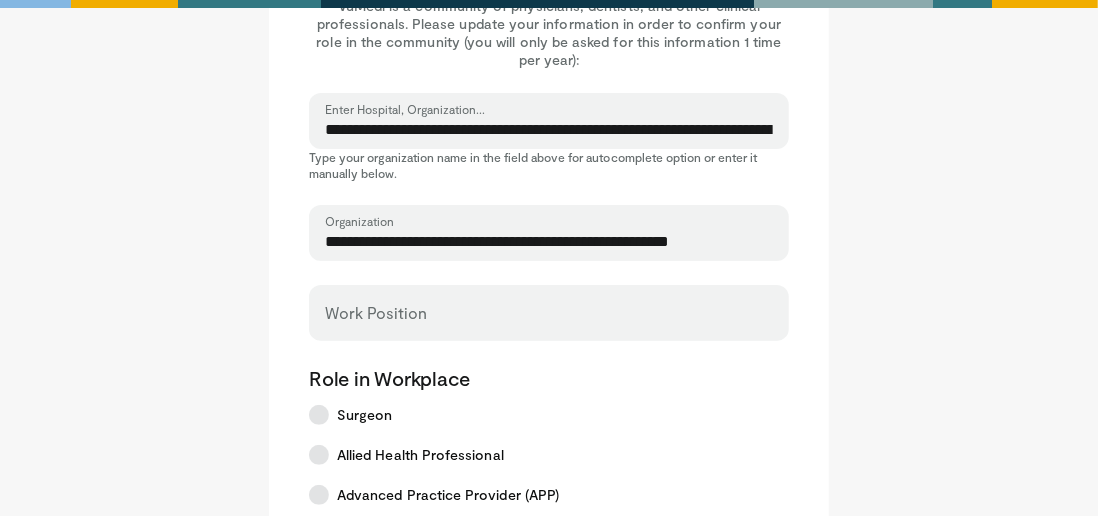 click on "**********" at bounding box center (549, 130) 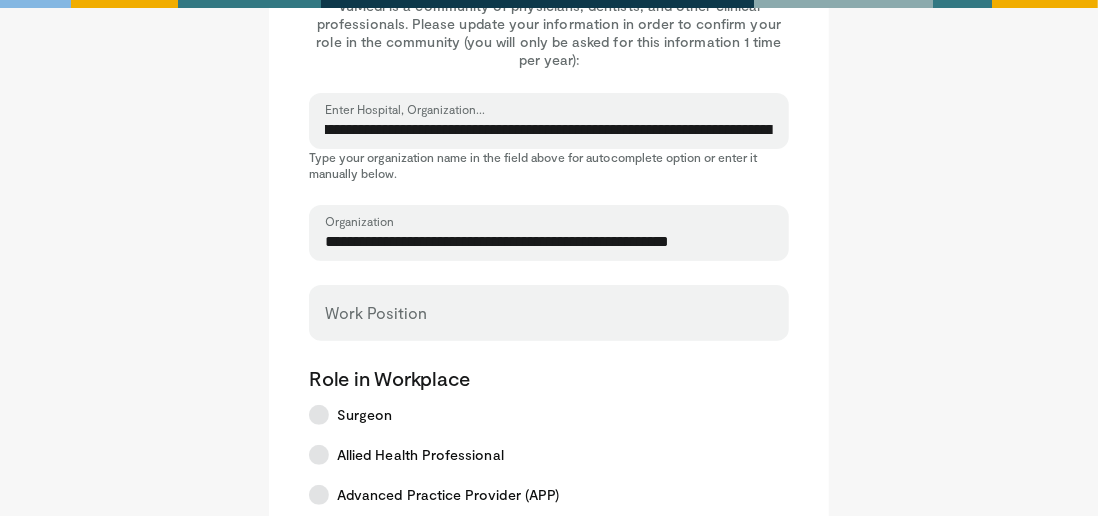 scroll, scrollTop: 0, scrollLeft: 0, axis: both 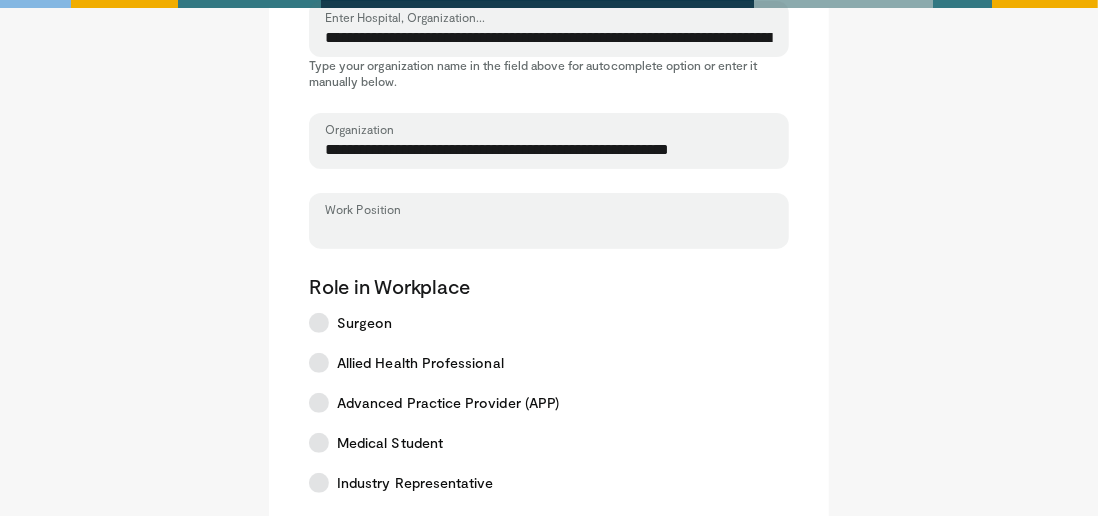click on "Work Position" at bounding box center (549, 230) 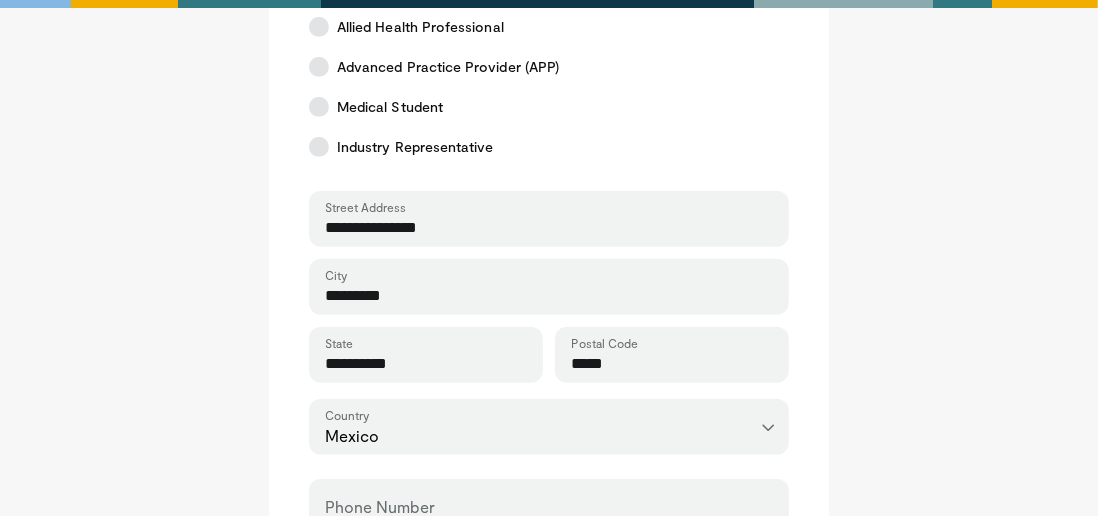 scroll, scrollTop: 563, scrollLeft: 0, axis: vertical 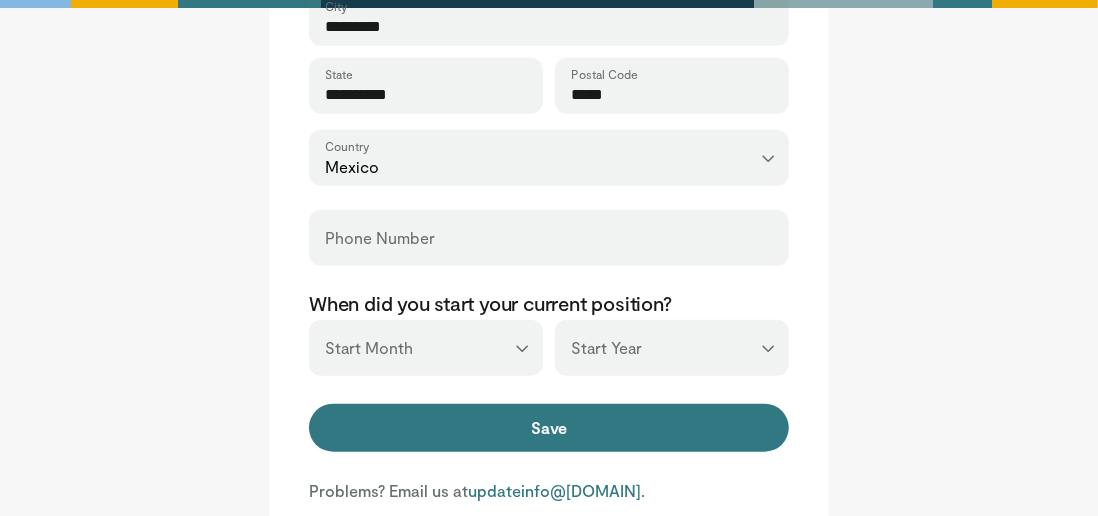 type on "*********" 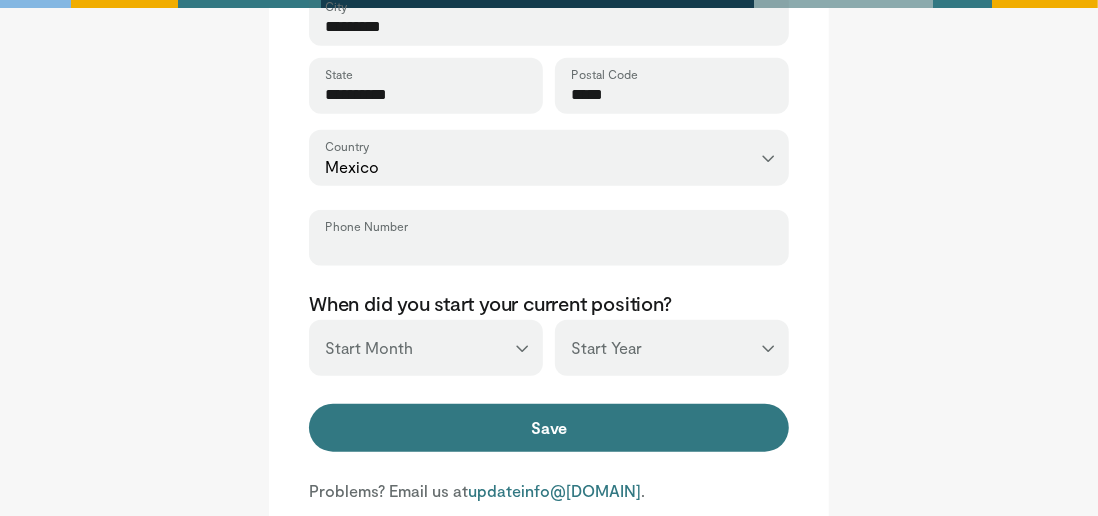 click on "Phone Number" at bounding box center (549, 247) 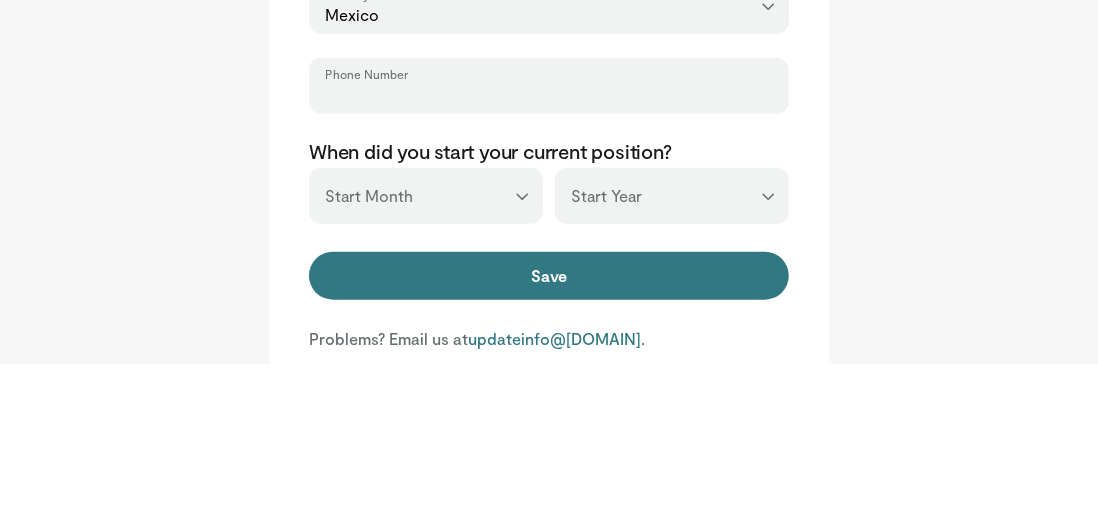 scroll, scrollTop: 828, scrollLeft: 0, axis: vertical 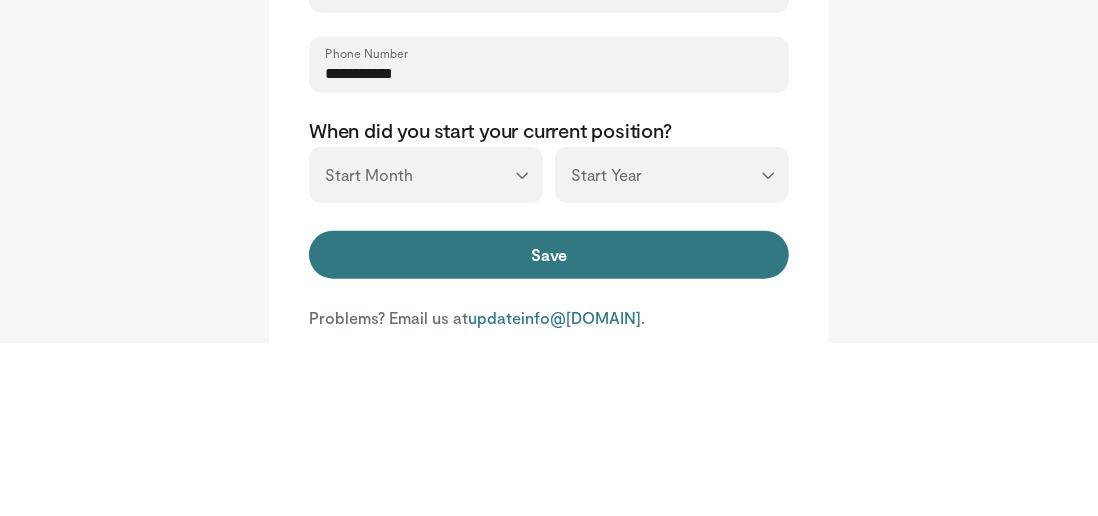 type on "**********" 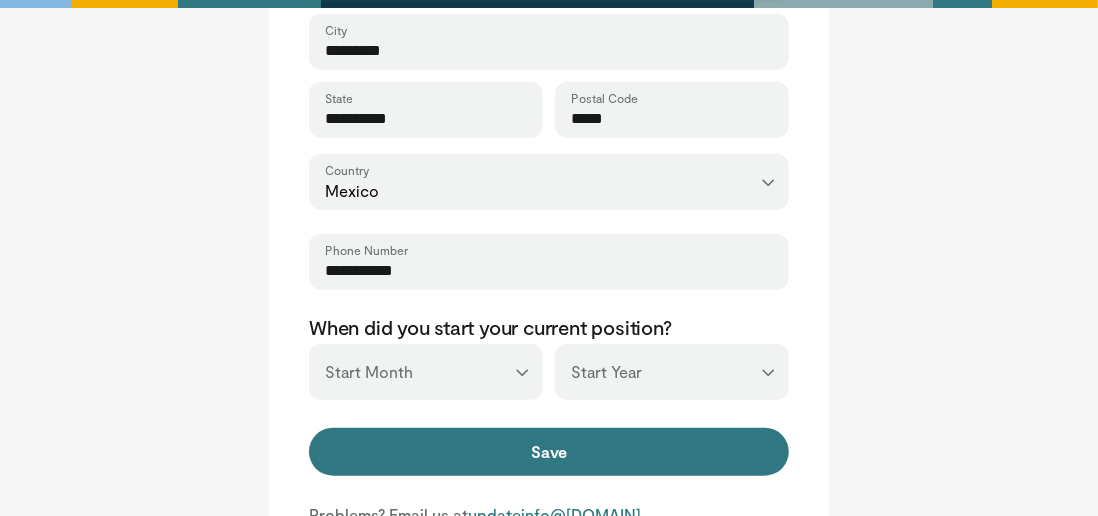 scroll, scrollTop: 777, scrollLeft: 0, axis: vertical 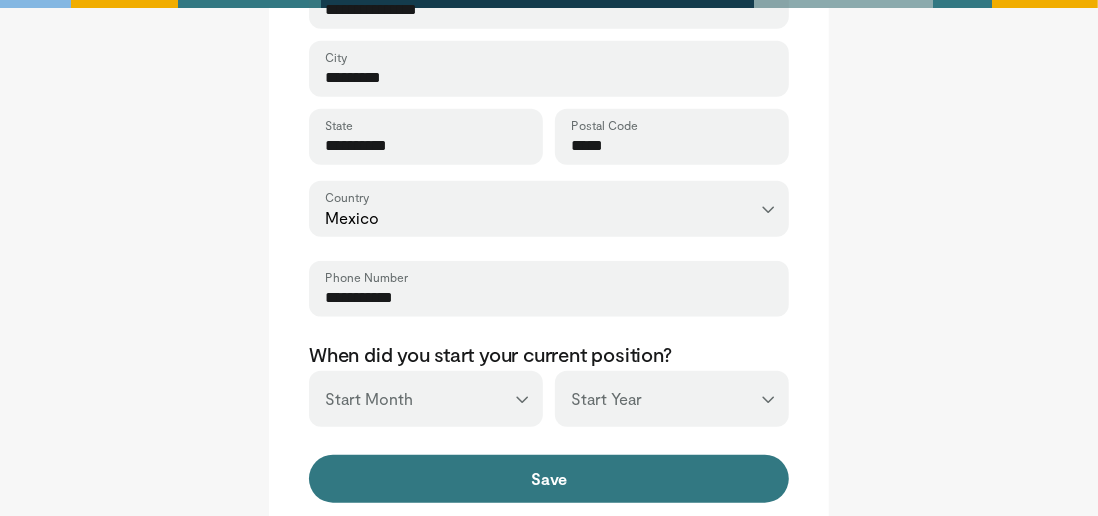 click on "***
*******
********
*****
*****
***
****
****
******
*********
*******
********
********" at bounding box center [426, 399] 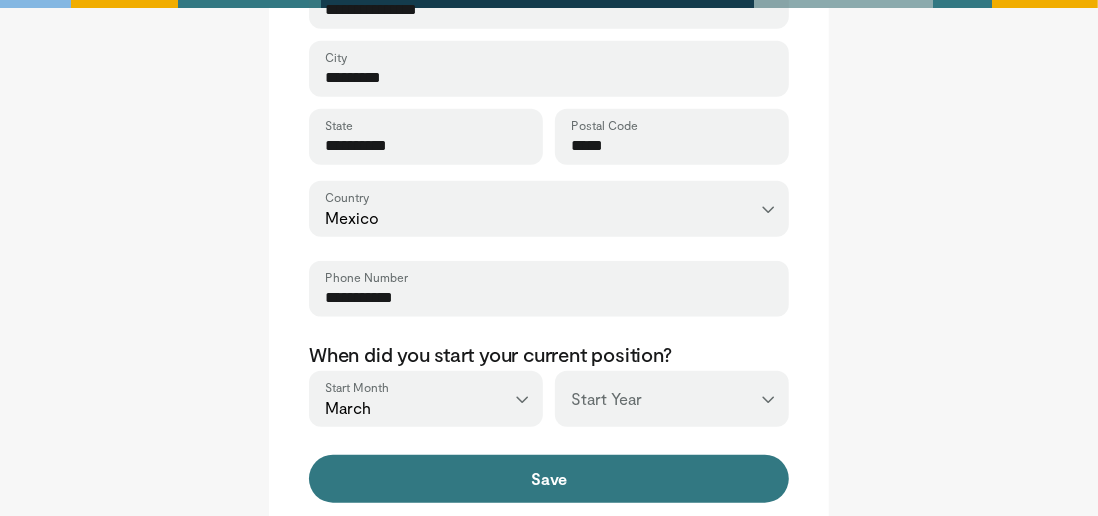 click on "***
****
****
****
****
****
****
****
****
****
****
****
****
****
****
****
****
****
****
****
****
****
****
****
****
****
****
****
****
**** **** **** **** ****" at bounding box center [672, 399] 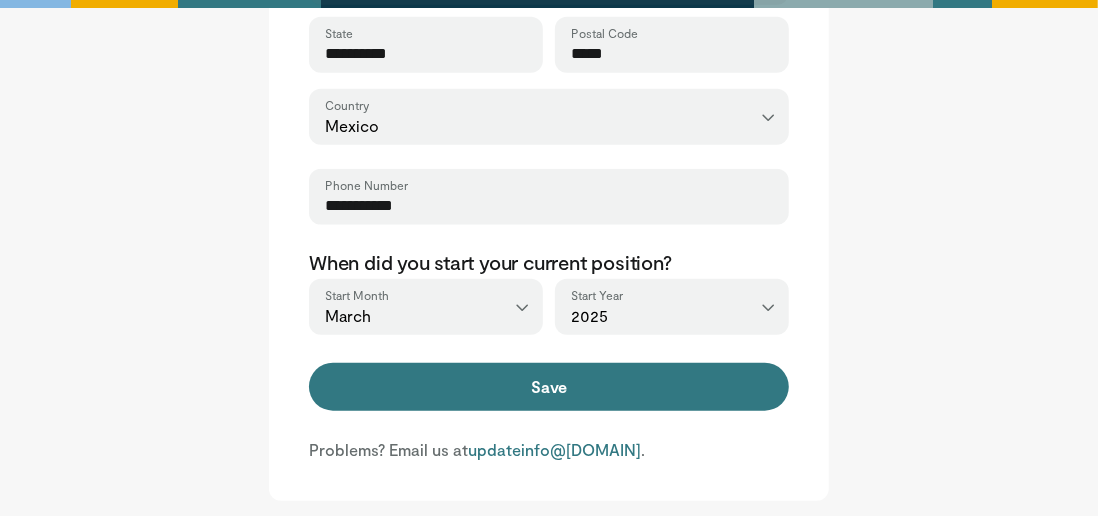 click on "Save" at bounding box center (549, 387) 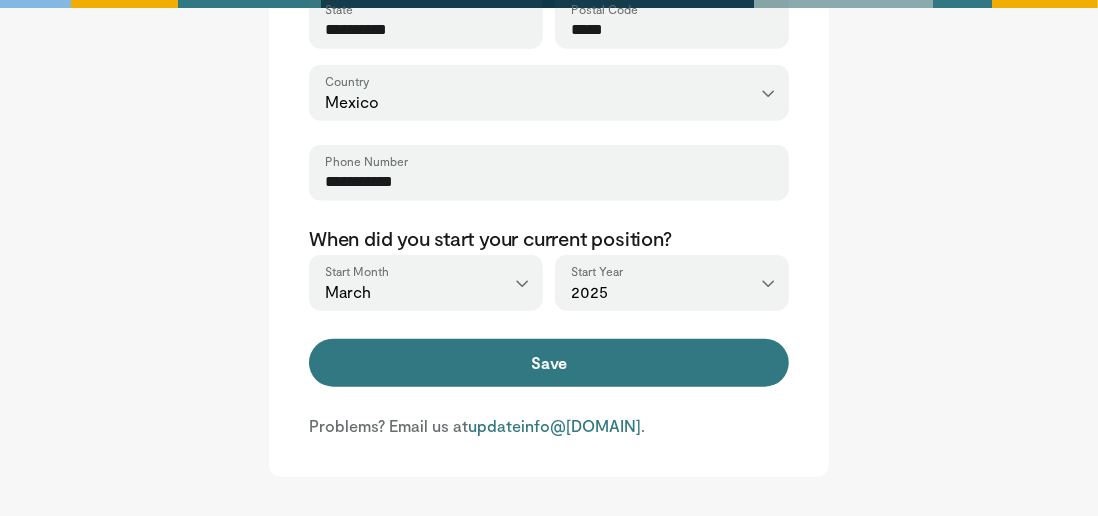 scroll, scrollTop: 965, scrollLeft: 0, axis: vertical 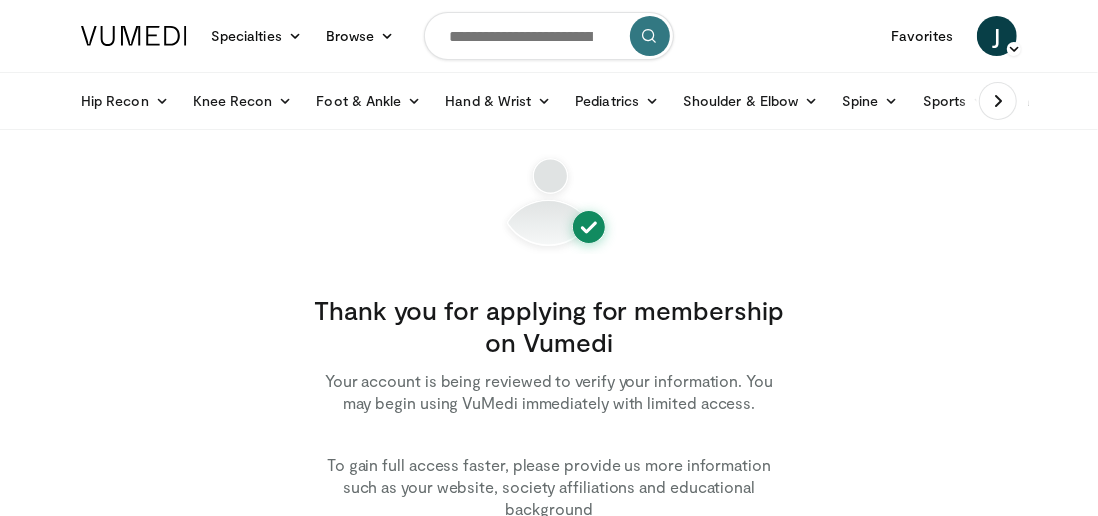 click on "Thank you for applying for membership on Vumedi
Your account is being reviewed to verify your information. You may begin using VuMedi immediately with limited access.
To gain full access faster, please provide us more information such as your website, society affiliations and educational background
Start Browsing" at bounding box center [549, 401] 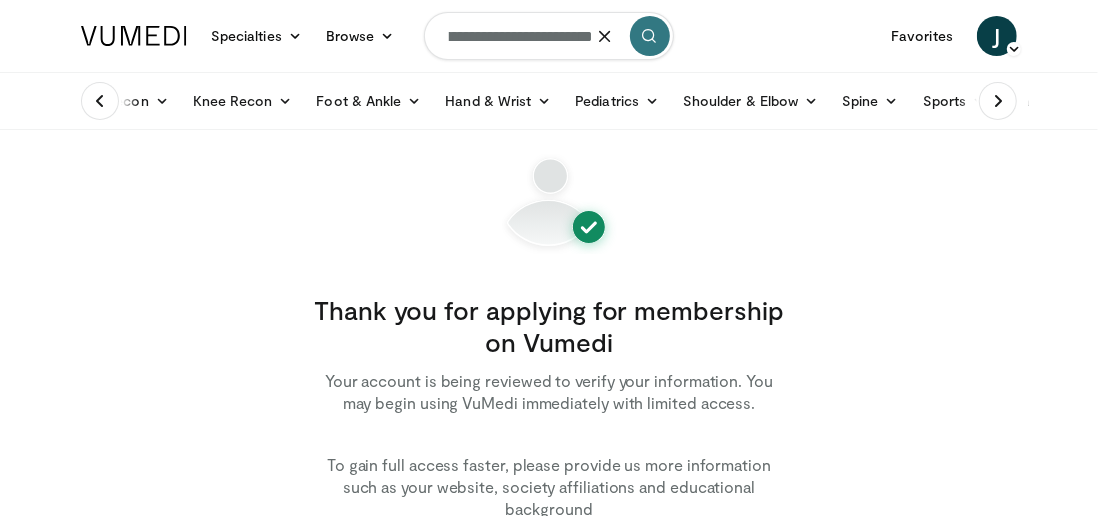 scroll, scrollTop: 0, scrollLeft: 53, axis: horizontal 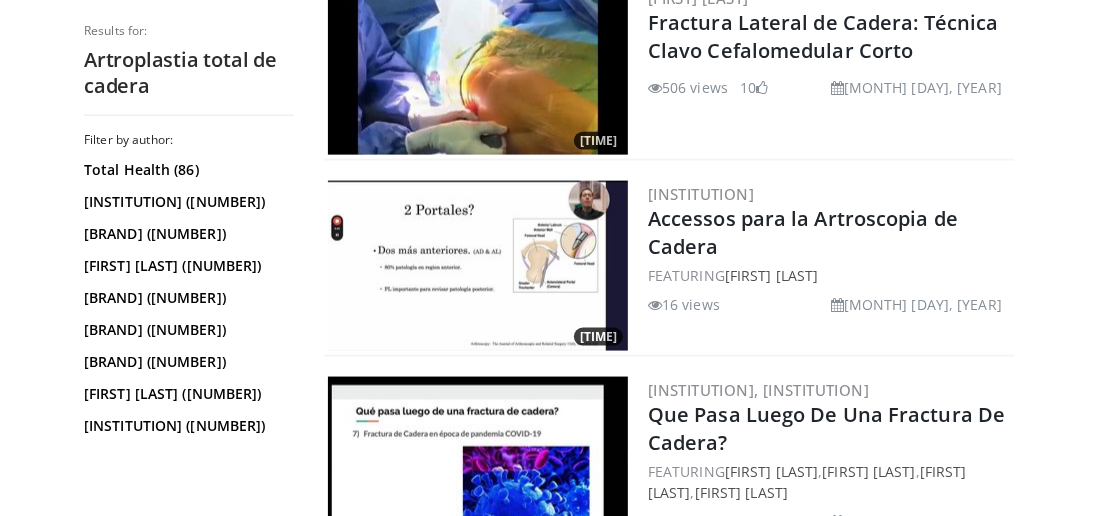 click on "[FIRST] [LAST]" at bounding box center (771, 275) 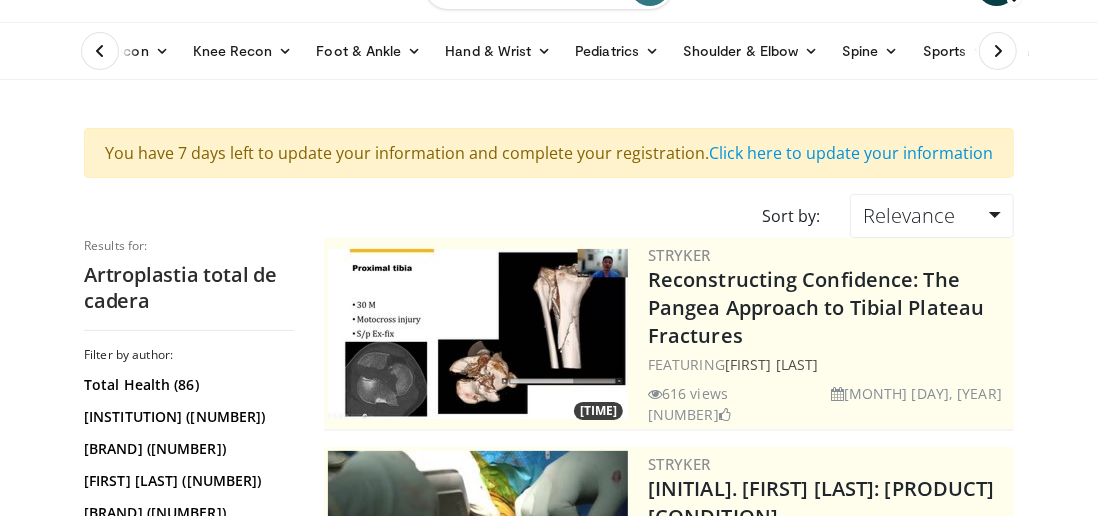 scroll, scrollTop: 0, scrollLeft: 0, axis: both 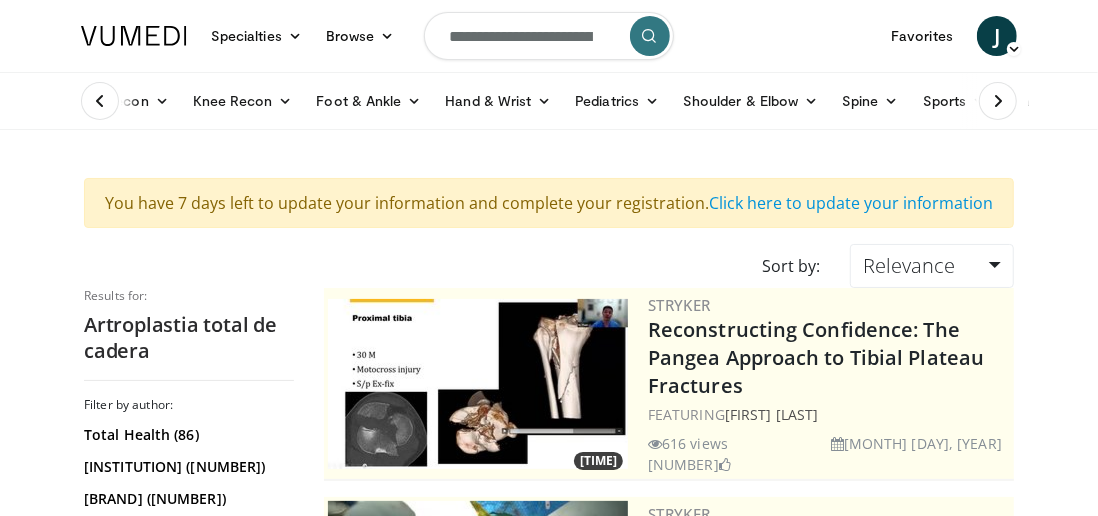 click on "**********" at bounding box center (549, 36) 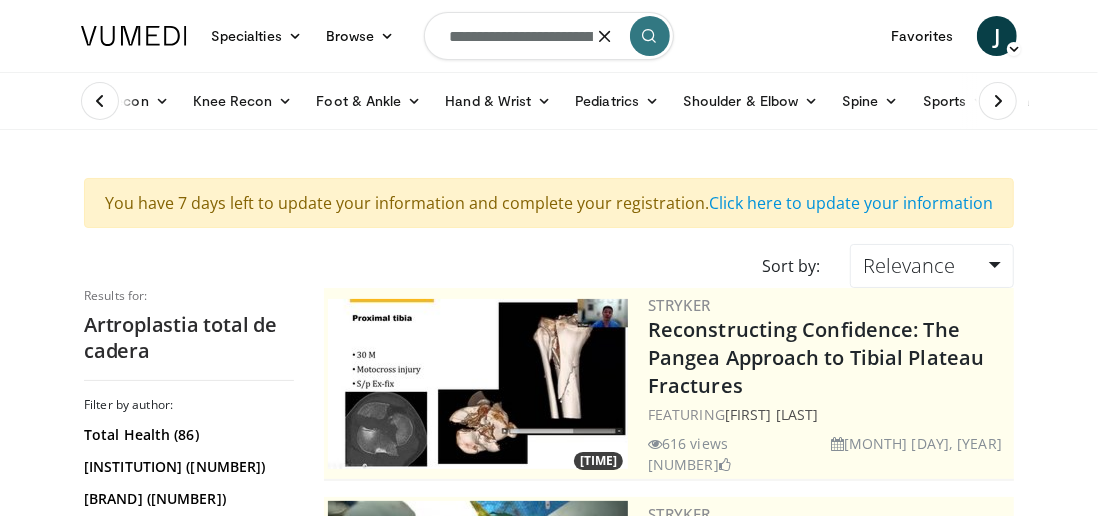 click on "**********" at bounding box center [549, 36] 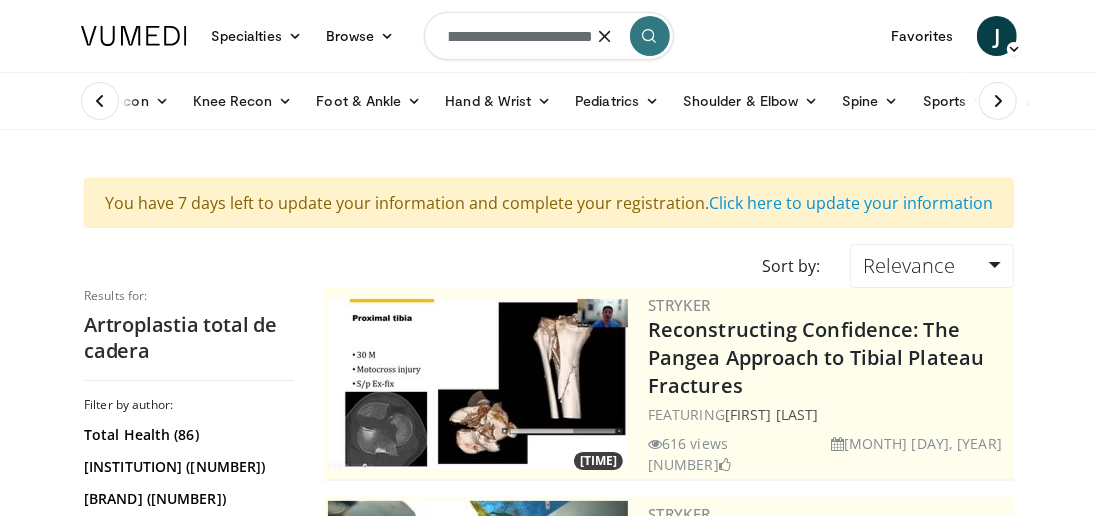 scroll, scrollTop: 0, scrollLeft: 129, axis: horizontal 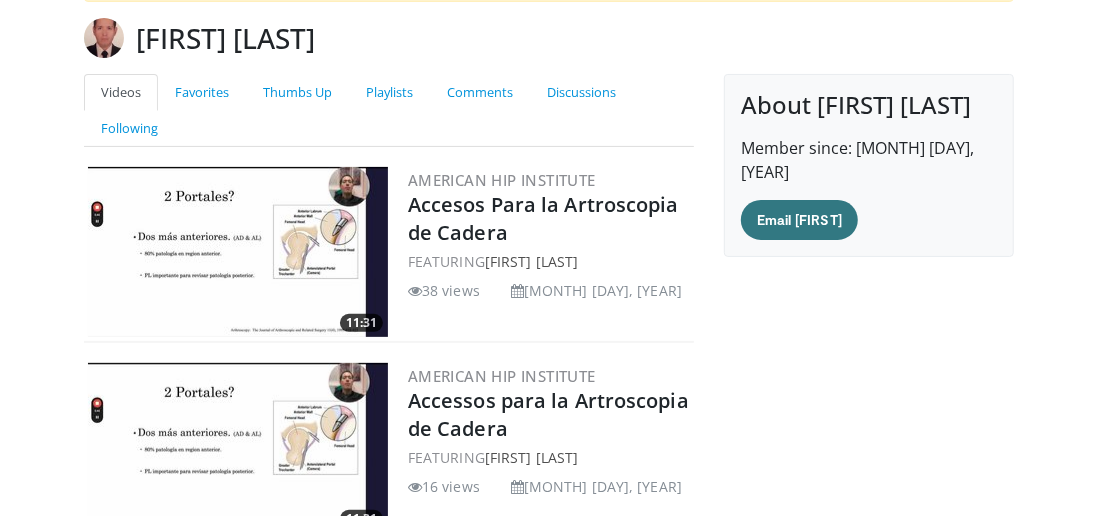 click on "Accesos Para la Artroscopia de Cadera" at bounding box center [543, 218] 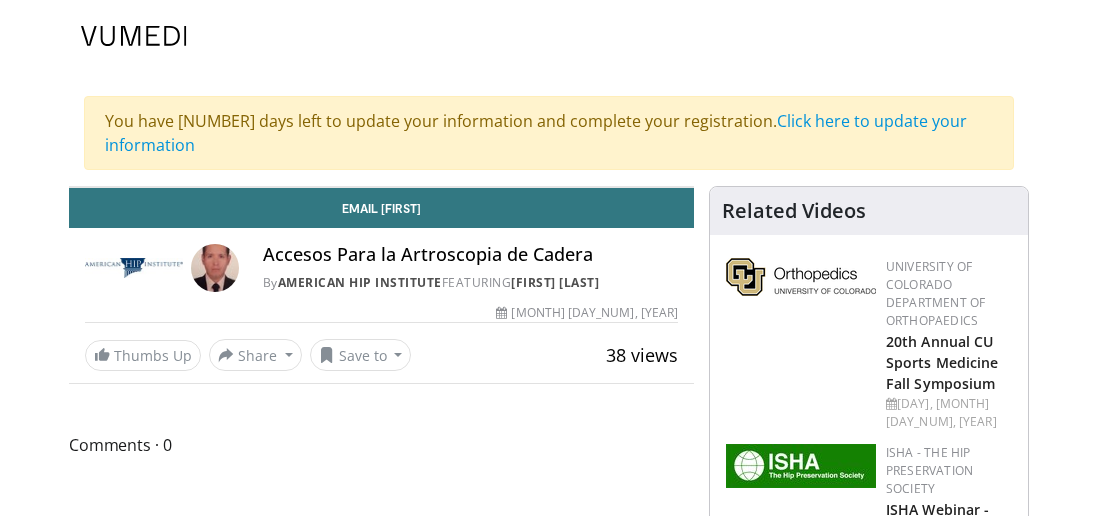 scroll, scrollTop: 0, scrollLeft: 0, axis: both 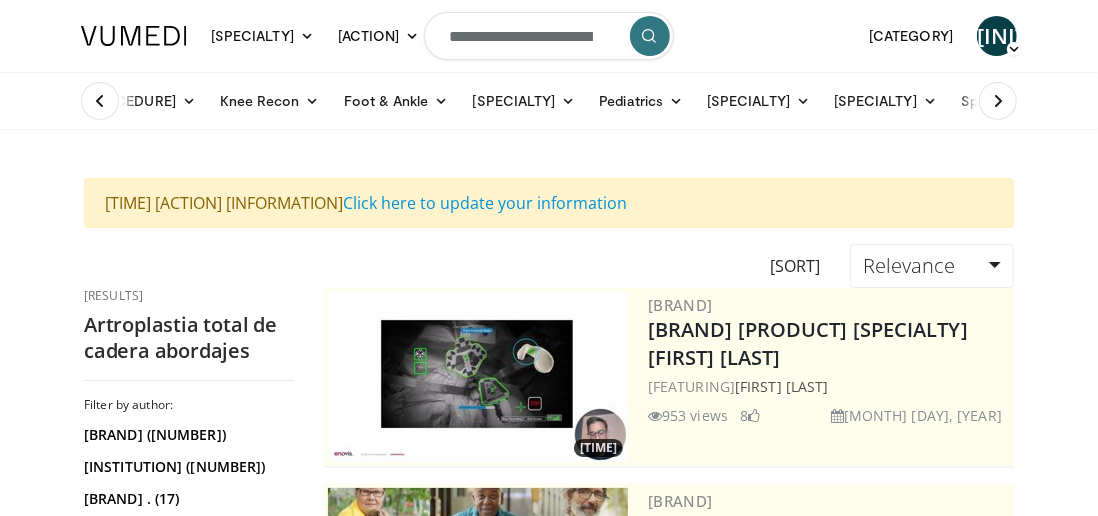 click on "[REDACTED]" at bounding box center [549, 36] 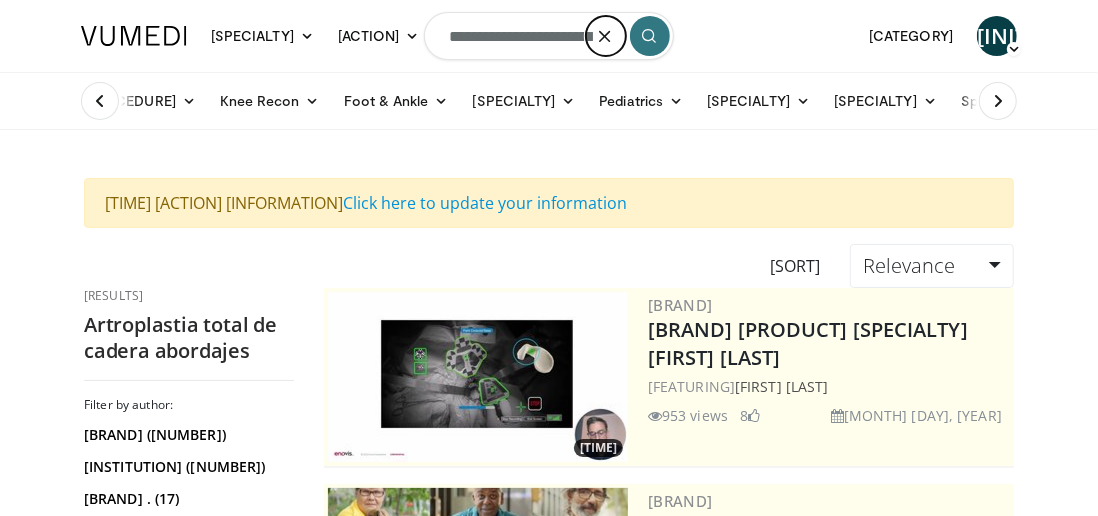 click at bounding box center (606, 36) 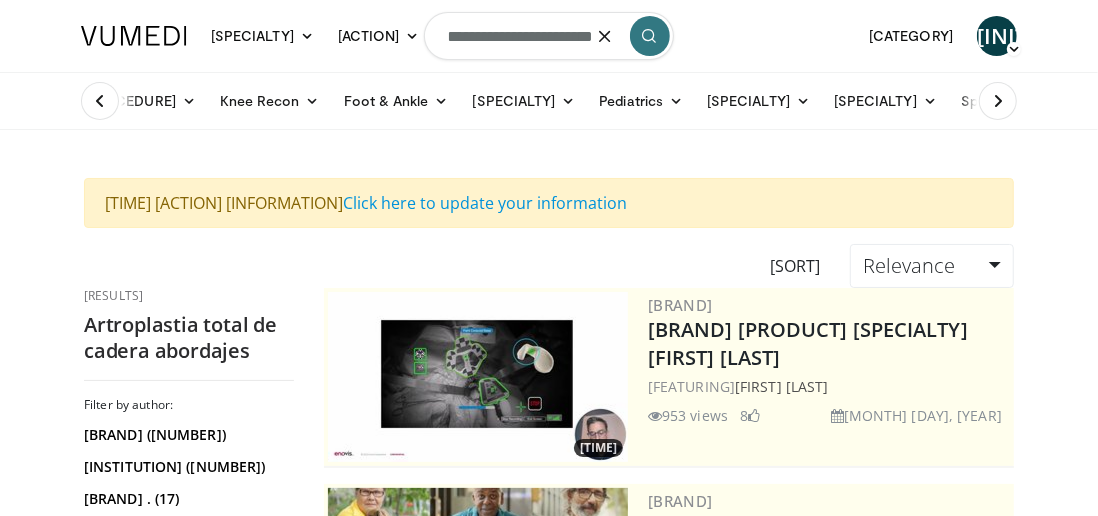 scroll, scrollTop: 0, scrollLeft: 0, axis: both 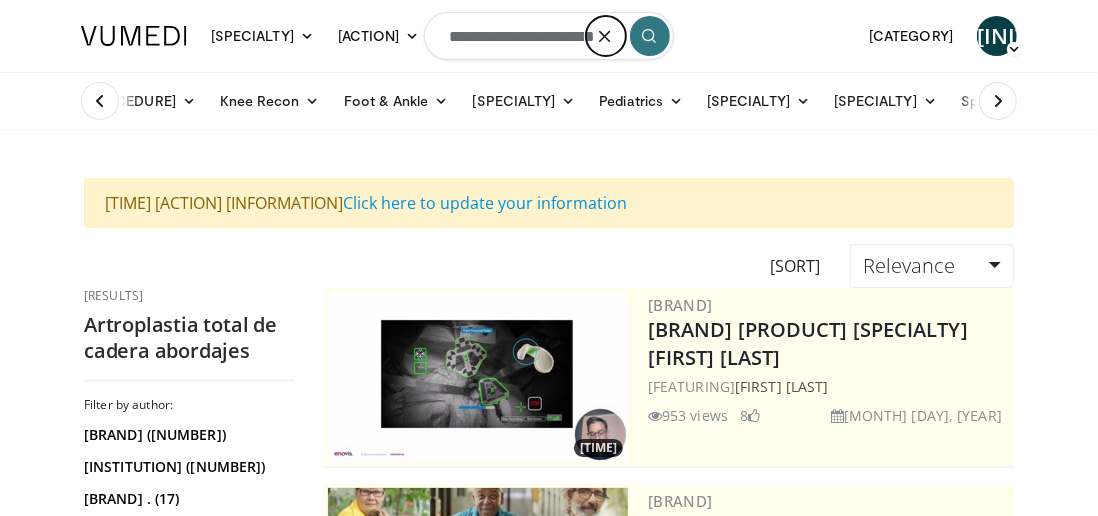 click at bounding box center [606, 36] 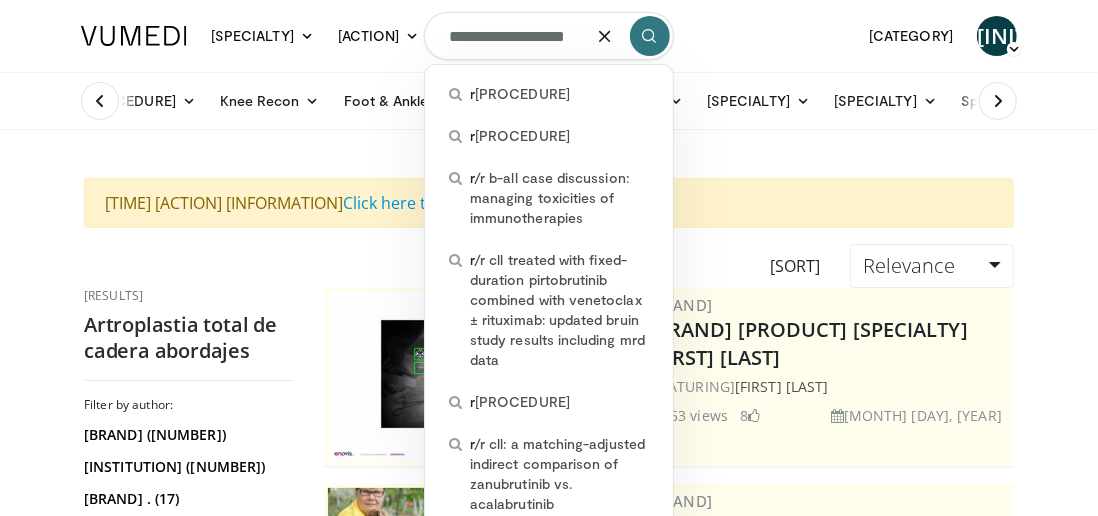 scroll, scrollTop: 0, scrollLeft: 12, axis: horizontal 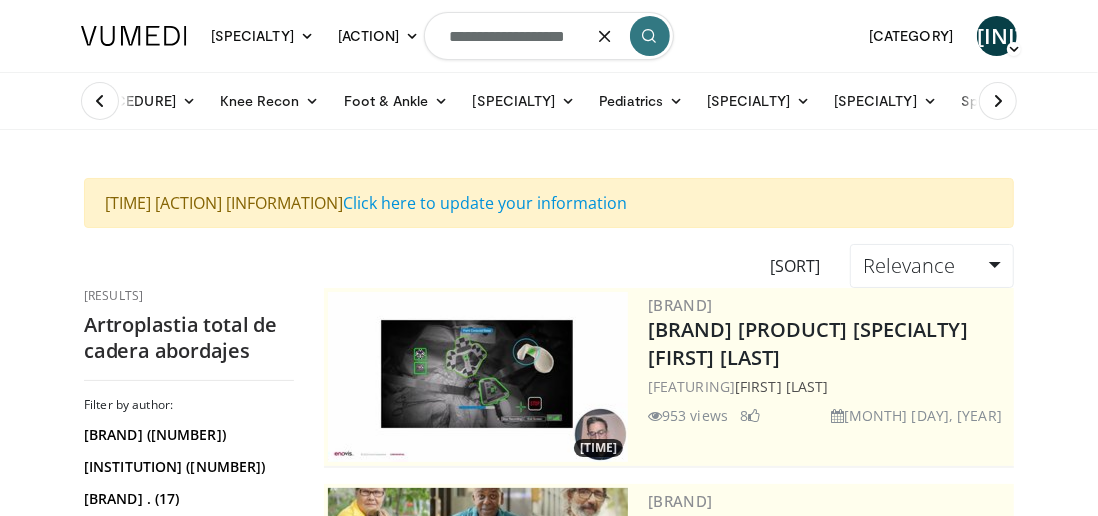 type on "**********" 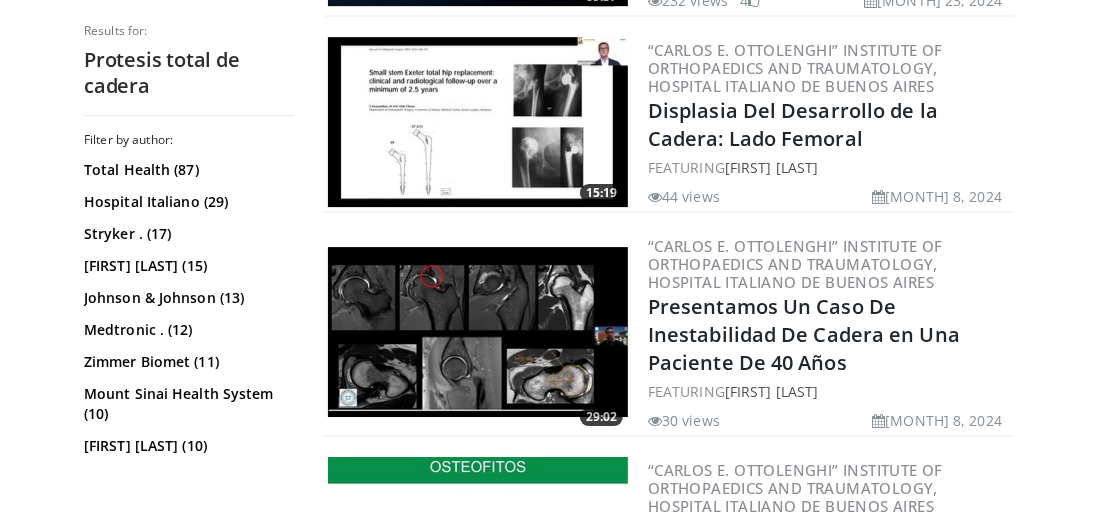 scroll, scrollTop: 3274, scrollLeft: 0, axis: vertical 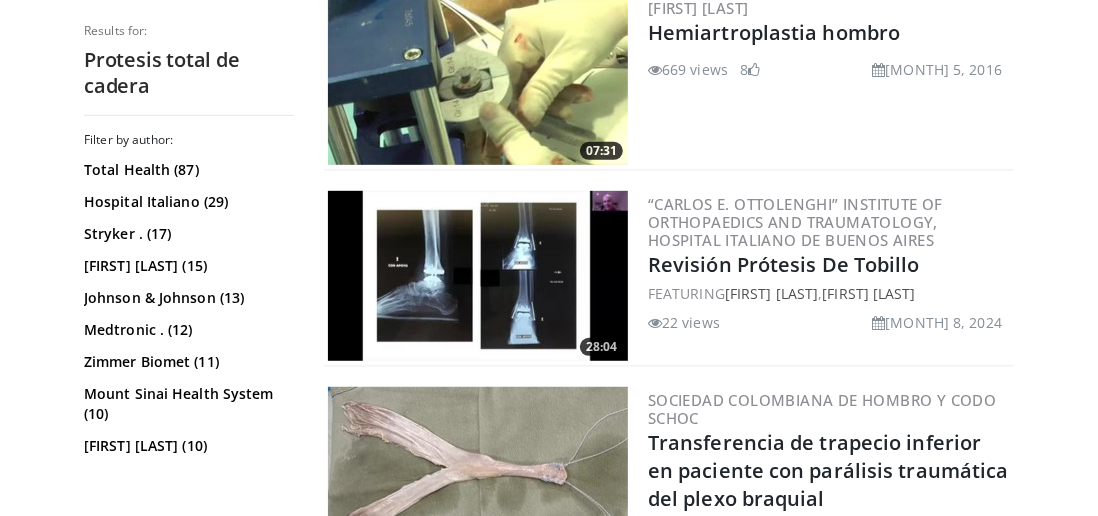 click on "Transferencia de trapecio inferior en paciente con parálisis traumática del plexo braquial" at bounding box center [828, 470] 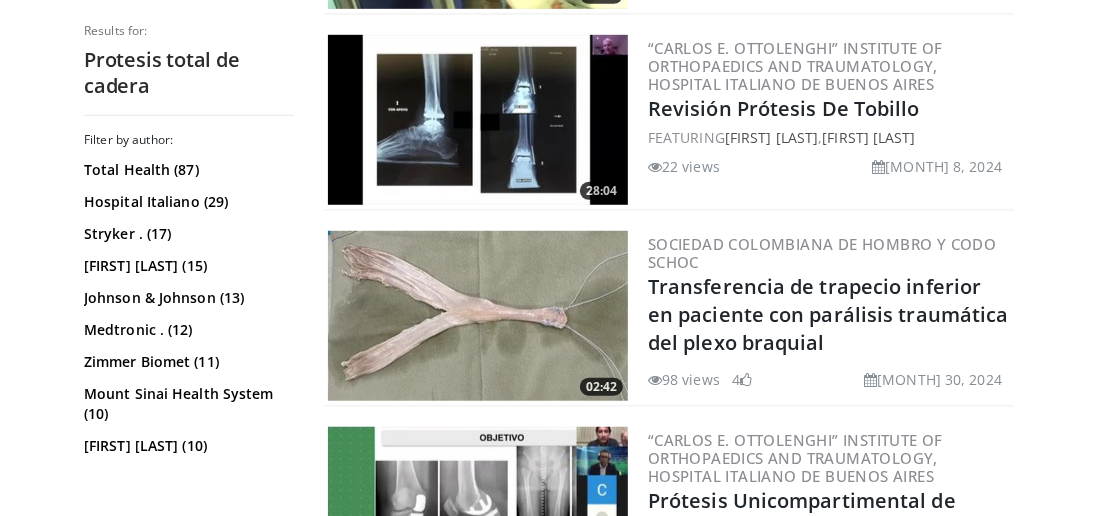 scroll, scrollTop: 4610, scrollLeft: 0, axis: vertical 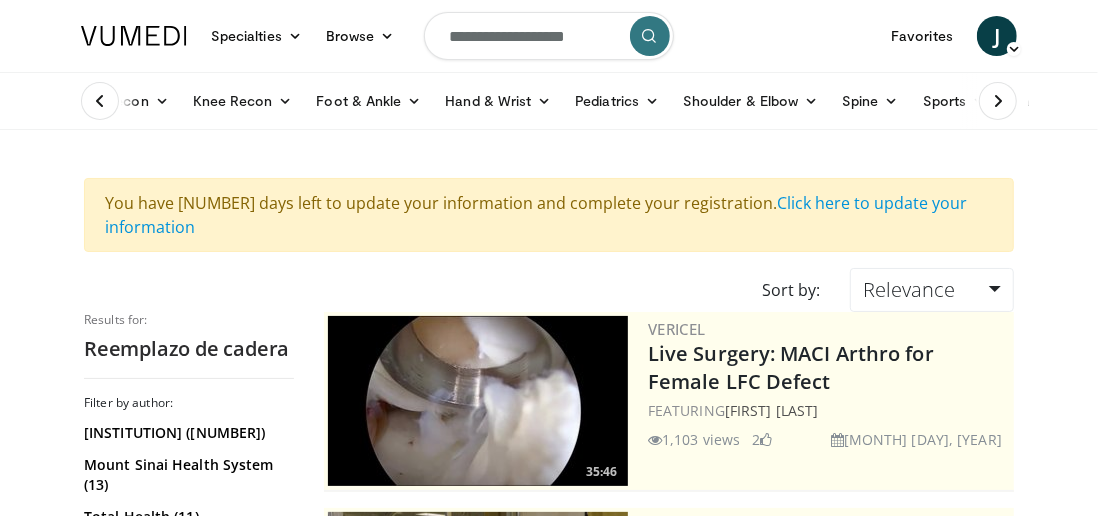 click on "**********" at bounding box center [549, 36] 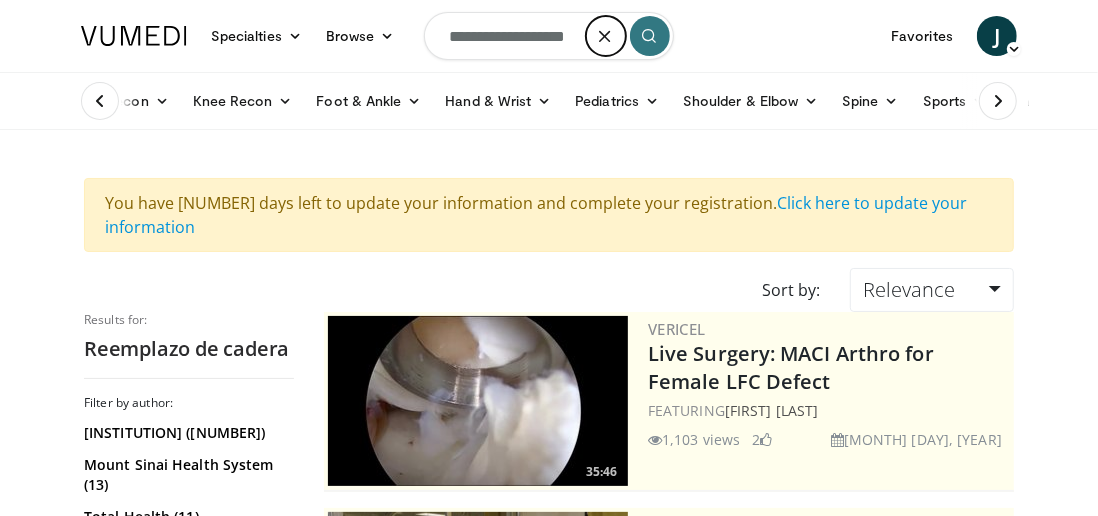 click at bounding box center (606, 36) 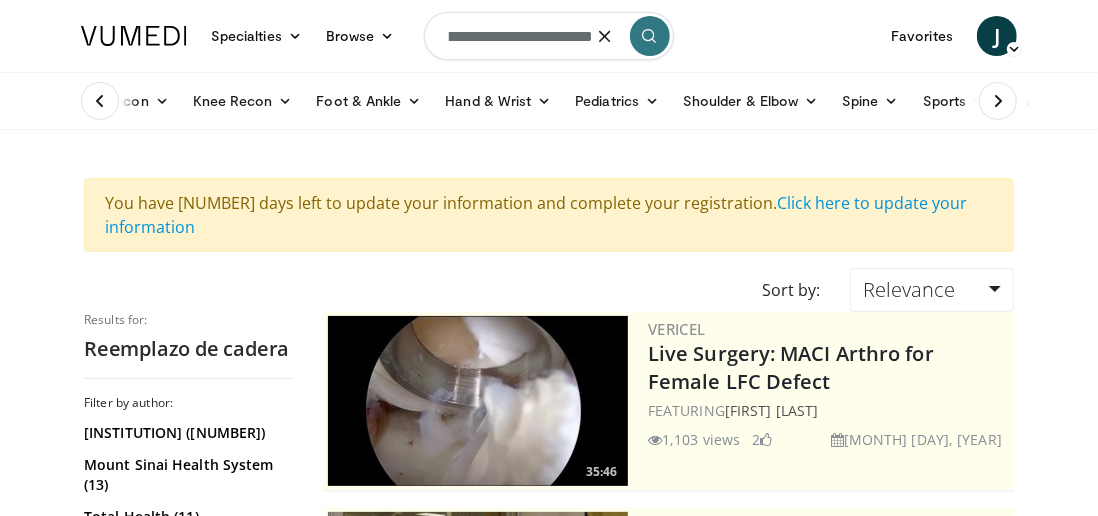 scroll, scrollTop: 0, scrollLeft: 98, axis: horizontal 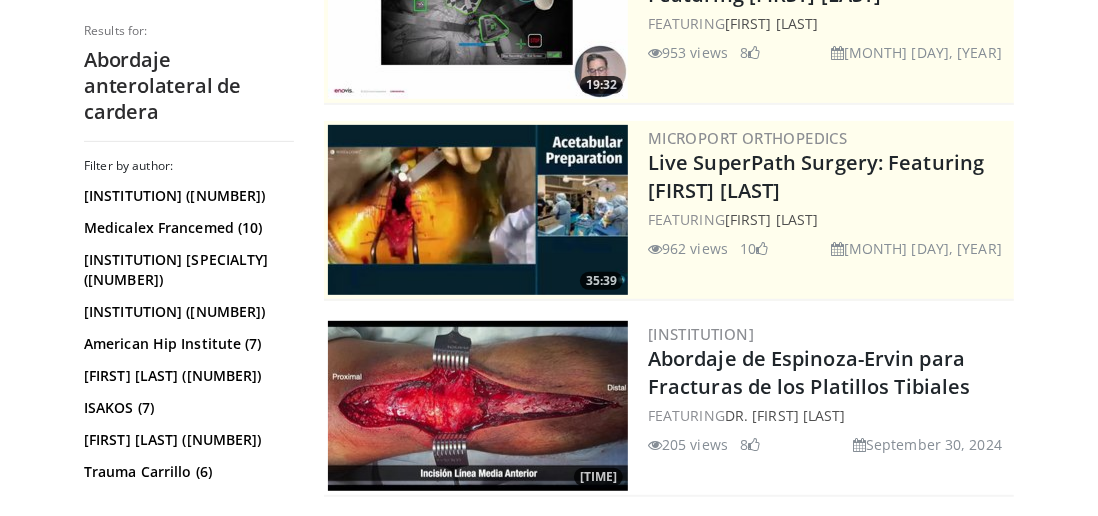 click on "[TIME]
[BRAND]
Live SuperPath Surgery: Featuring [FIRST] [LAST]
FEATURING
[FIRST] [LAST]
[NUMBER] views
[MONTH] [DAY], [YEAR]
[NUMBER]
[TIME]
[BRAND]
Live SuperPath Surgery: Featuring [FIRST] [LAST]
FEATURING
[FIRST] [LAST]
[NUMBER] views
[MONTH] [DAY], [YEAR]" at bounding box center (669, 2540) 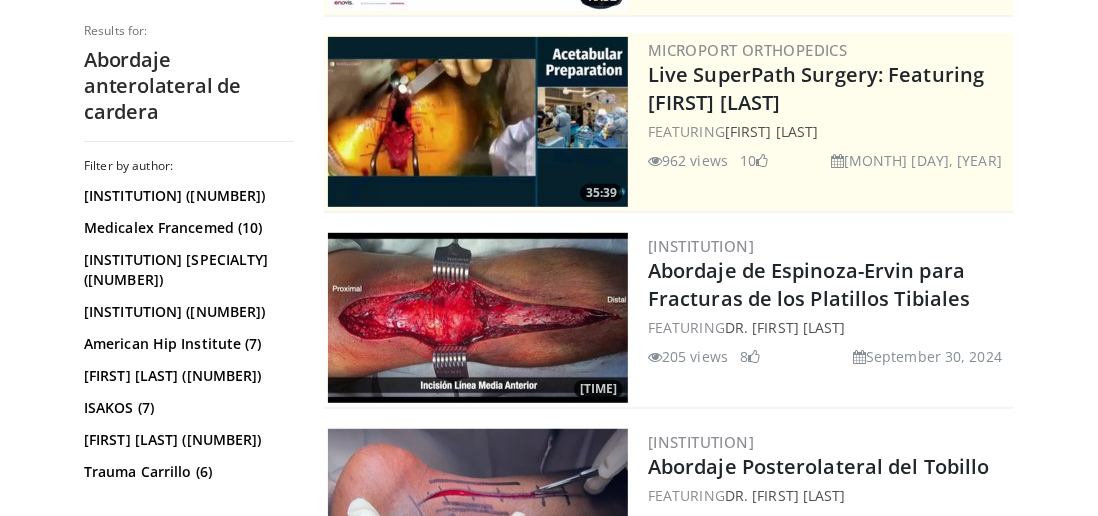 scroll, scrollTop: 483, scrollLeft: 0, axis: vertical 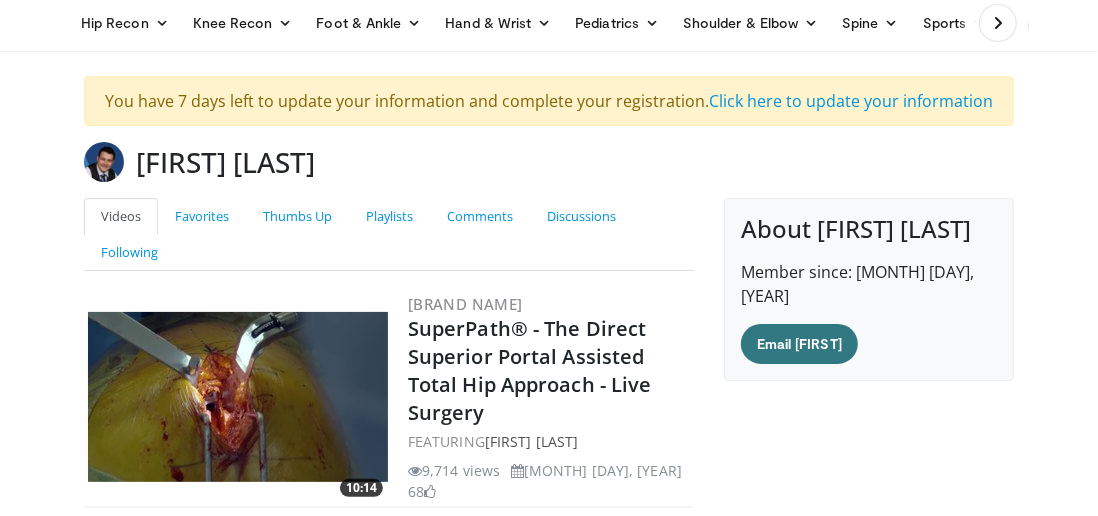 click on "SuperPath® - The Direct Superior Portal Assisted Total Hip Approach - Live Surgery" at bounding box center [530, 370] 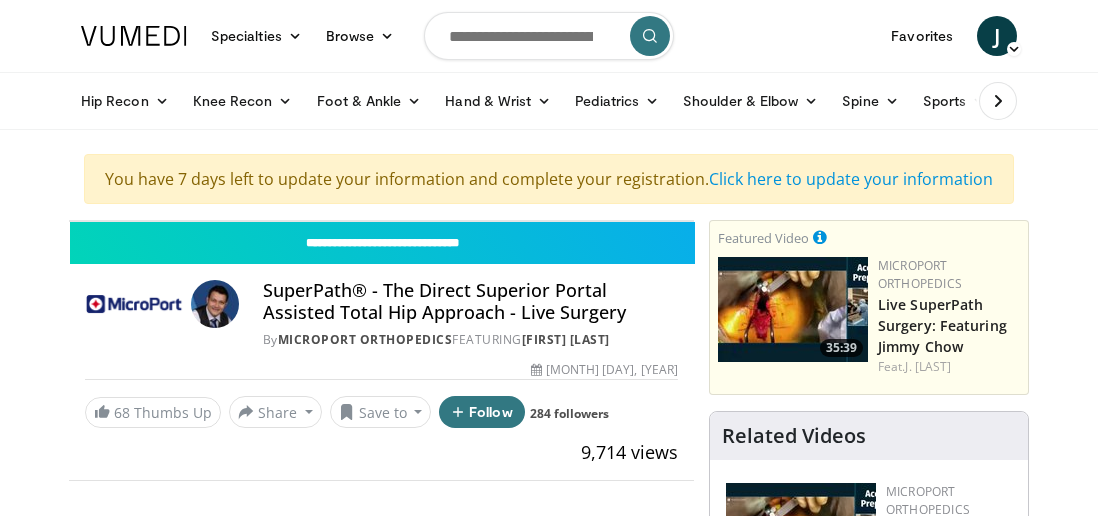 scroll, scrollTop: 0, scrollLeft: 0, axis: both 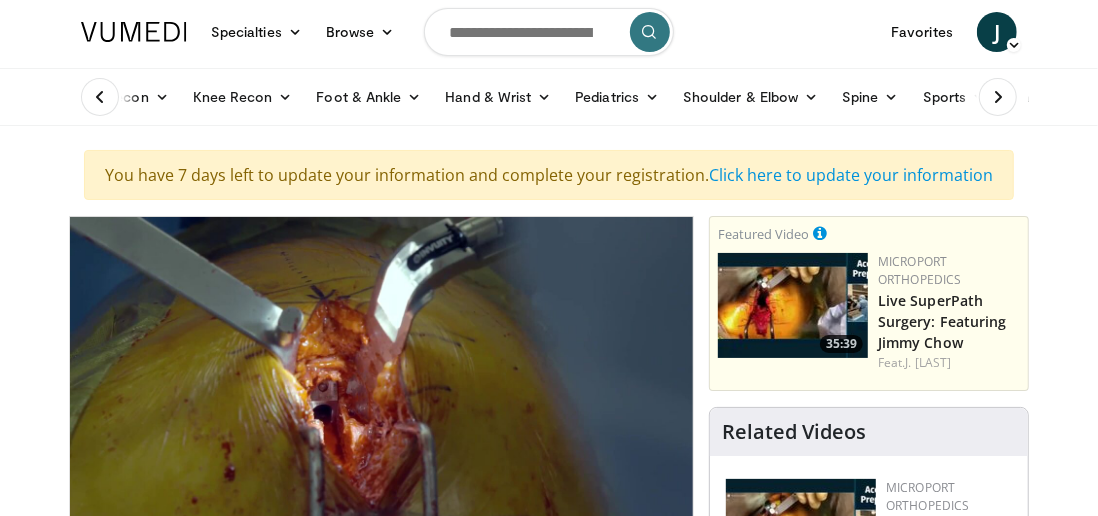 click on "10 seconds
Tap to unmute" at bounding box center (381, 392) 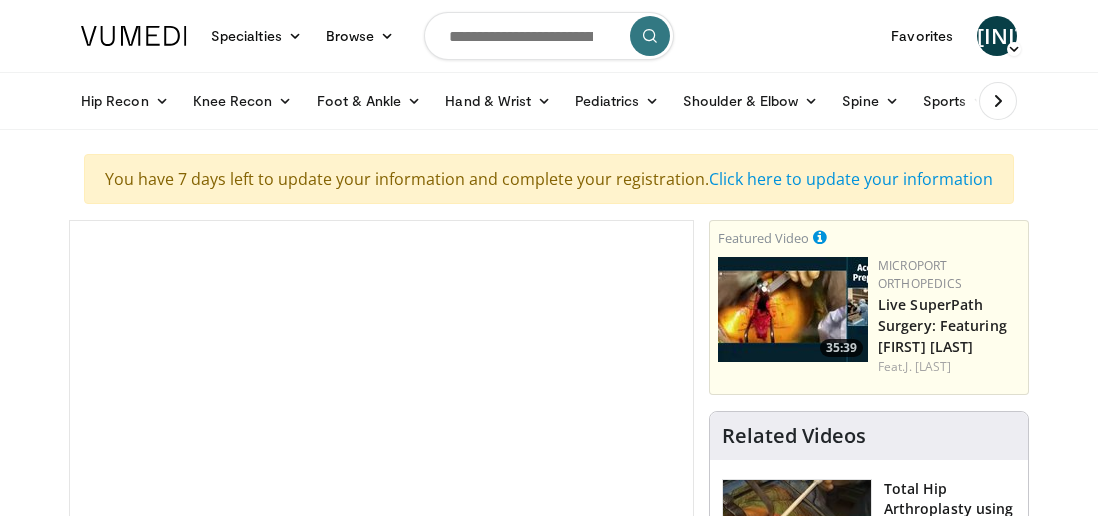 scroll, scrollTop: 0, scrollLeft: 0, axis: both 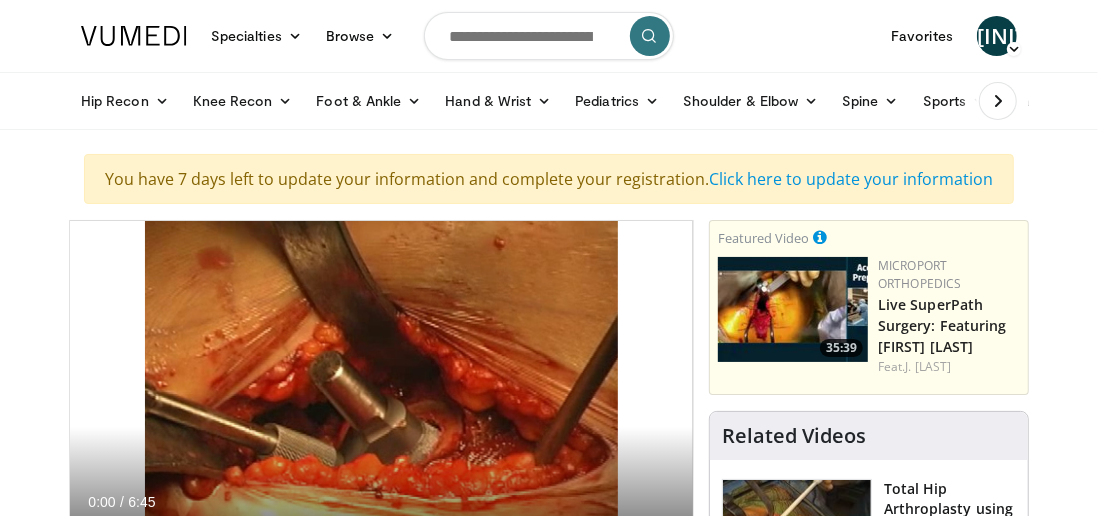 click at bounding box center [549, 36] 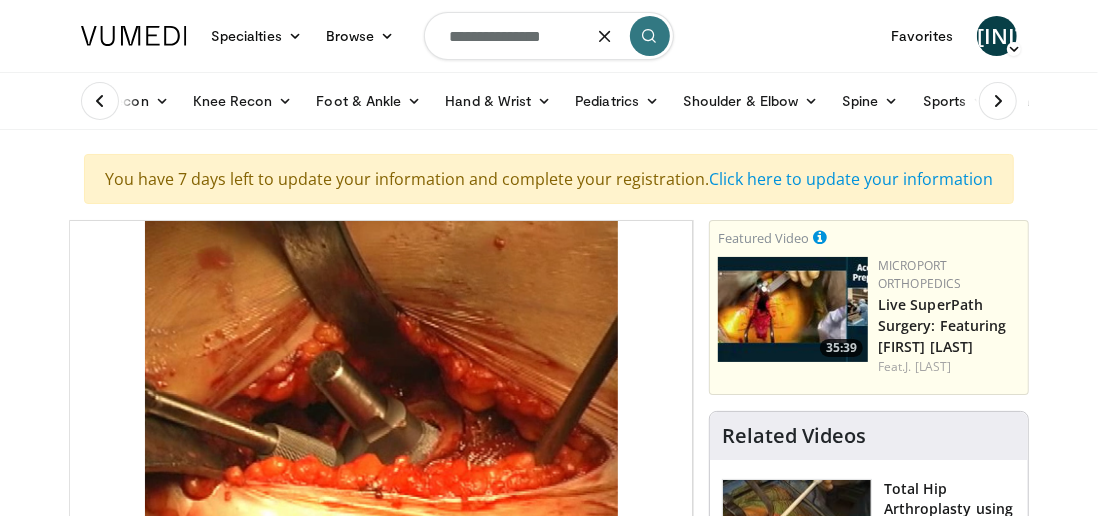 type on "**********" 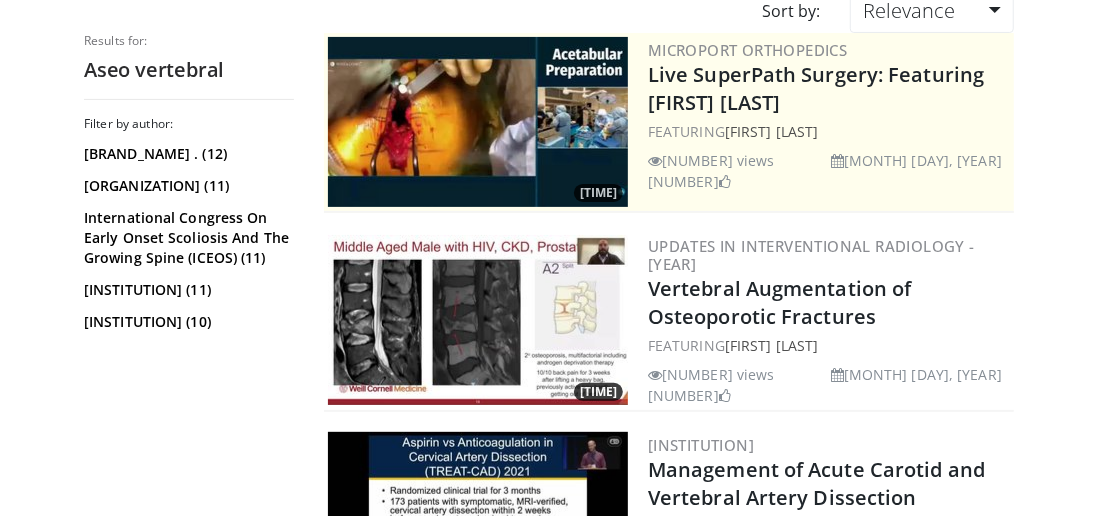 scroll, scrollTop: 0, scrollLeft: 0, axis: both 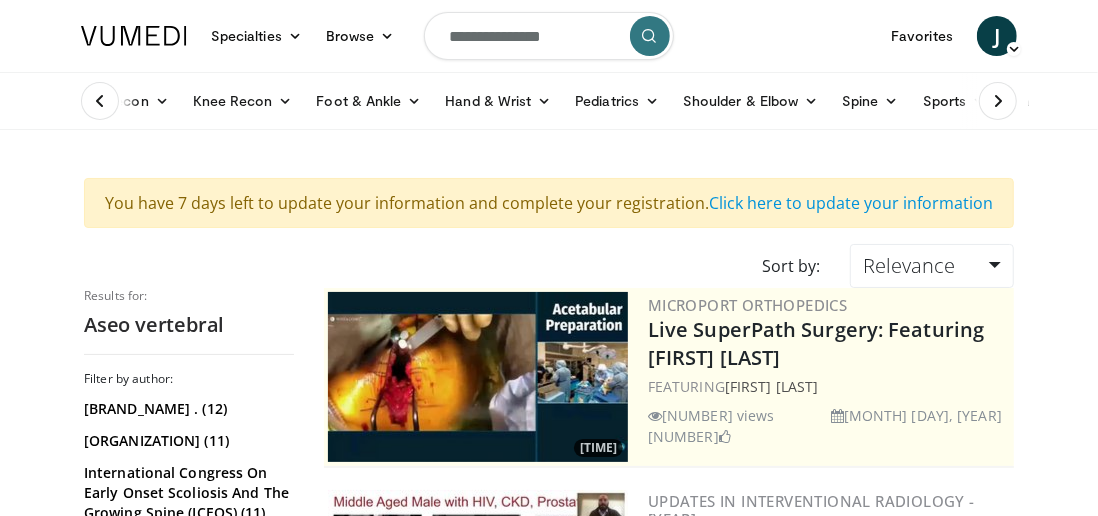 click on "**********" at bounding box center [549, 36] 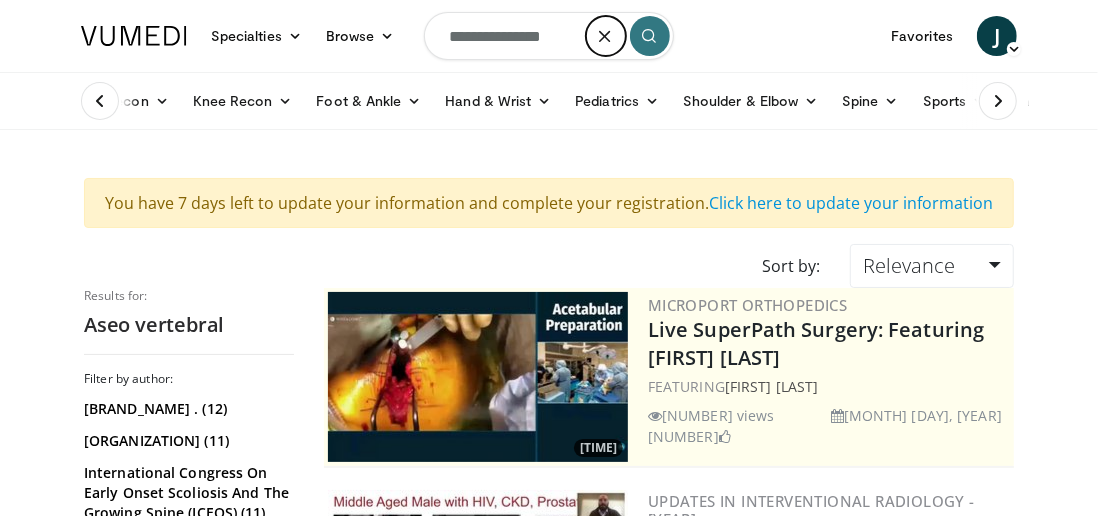 click at bounding box center [606, 36] 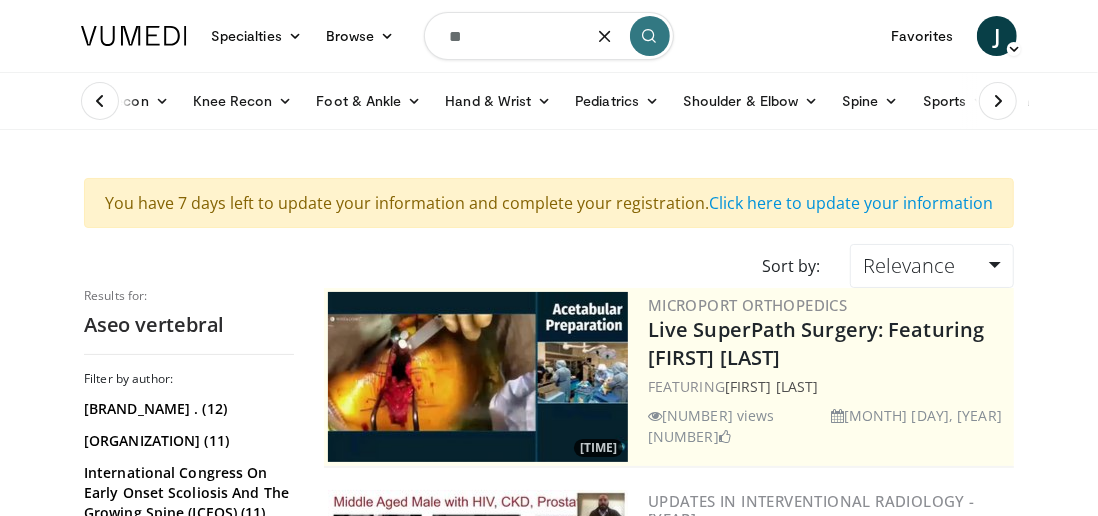 type on "*" 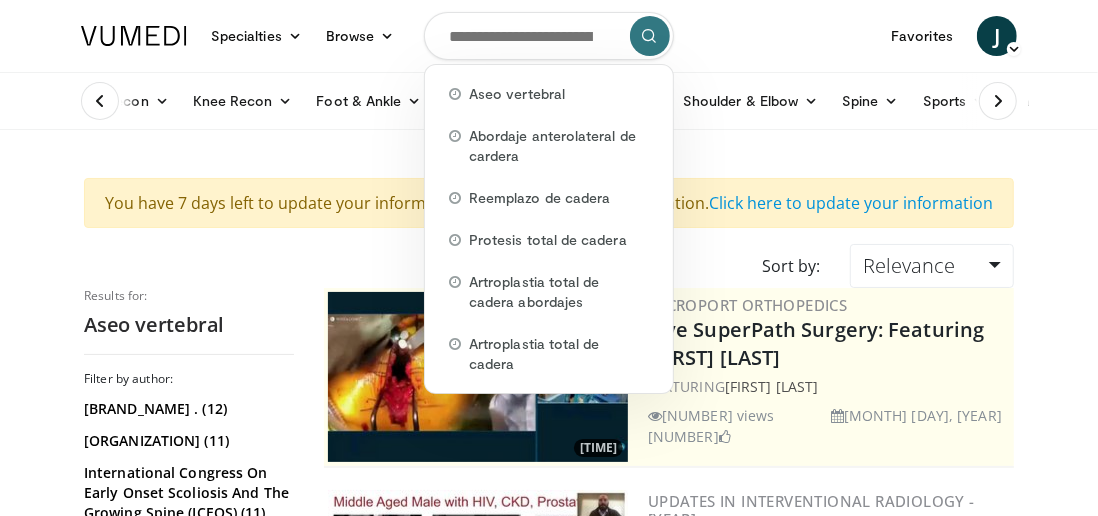 click at bounding box center (549, 36) 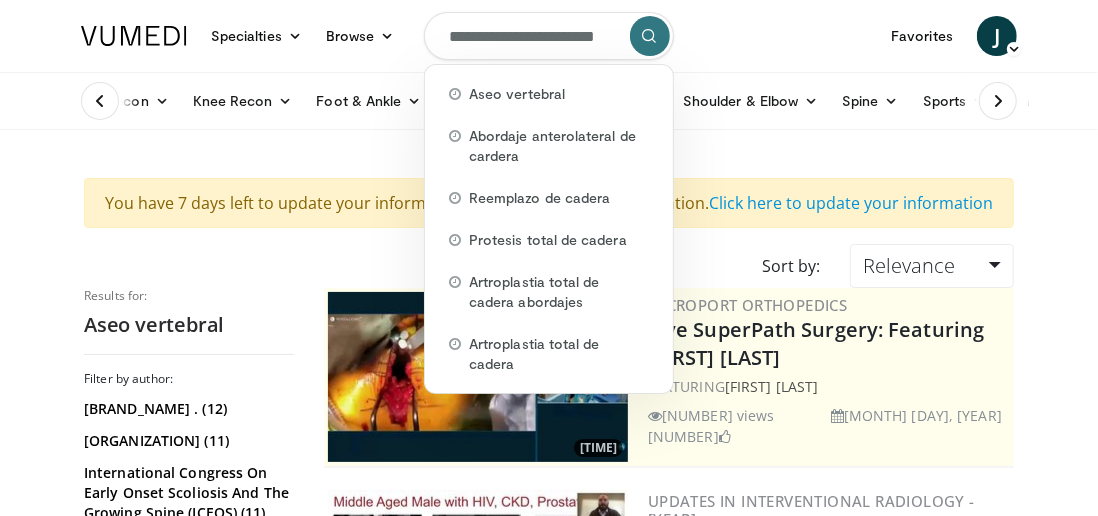scroll, scrollTop: 0, scrollLeft: 25, axis: horizontal 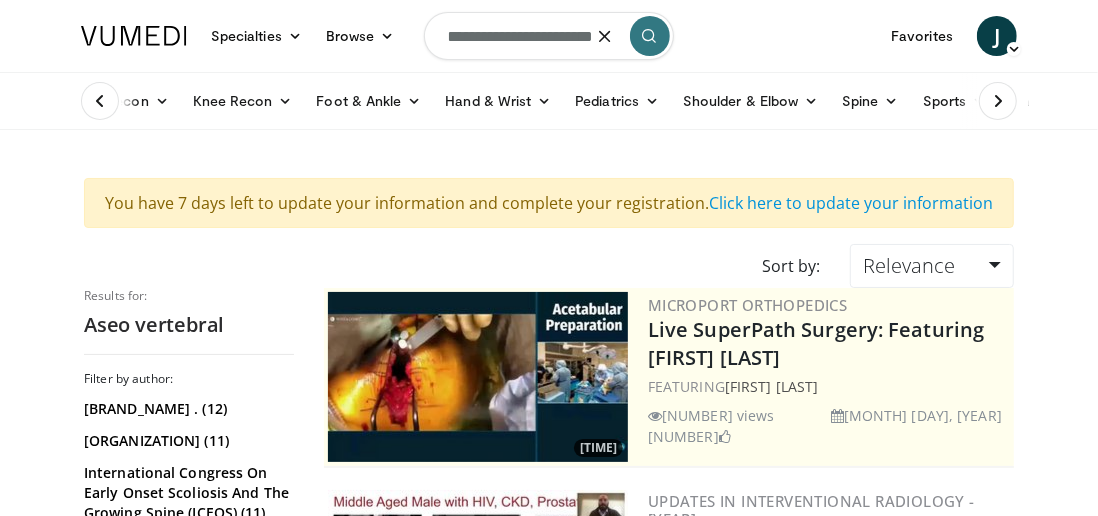 type on "**********" 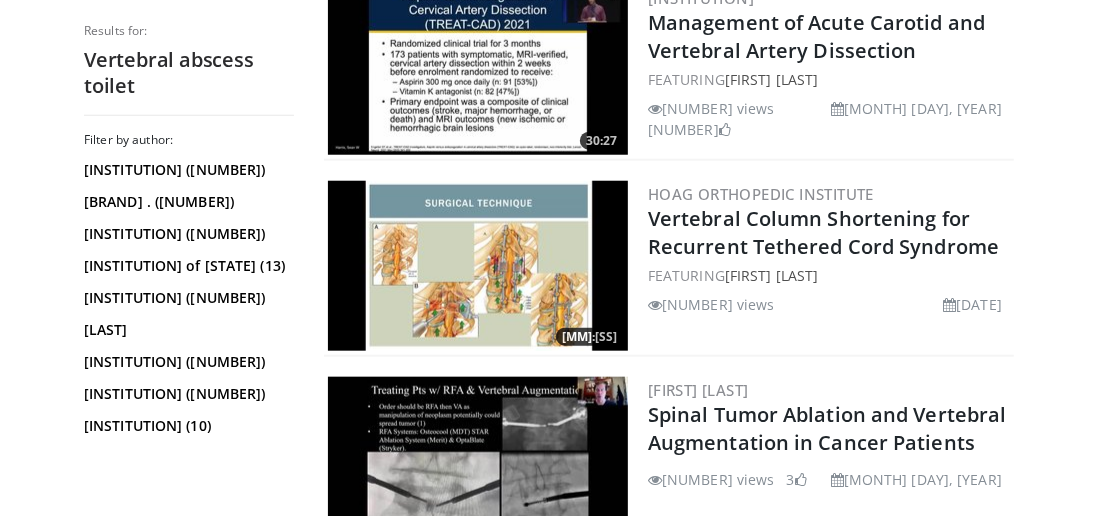 scroll, scrollTop: 917, scrollLeft: 0, axis: vertical 